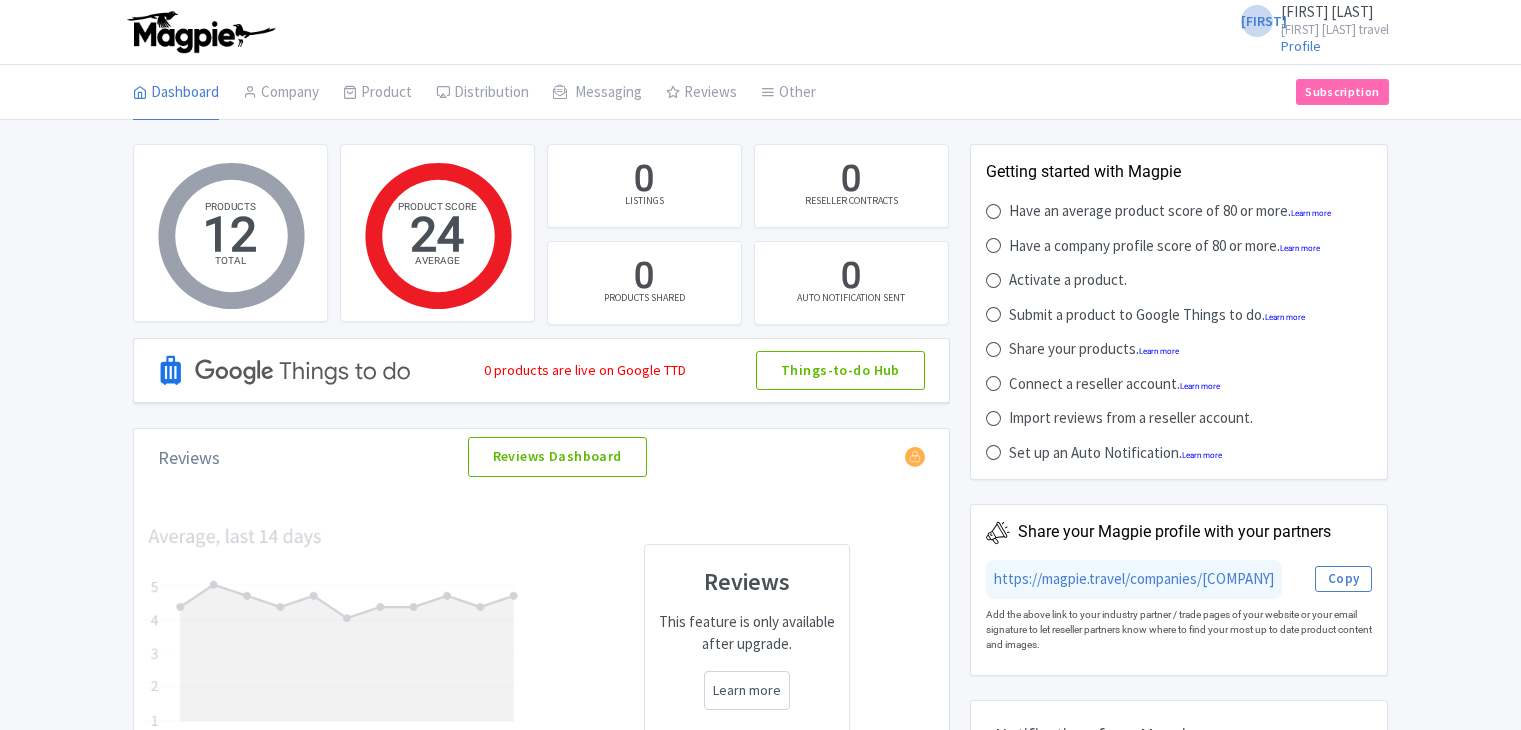 scroll, scrollTop: 0, scrollLeft: 0, axis: both 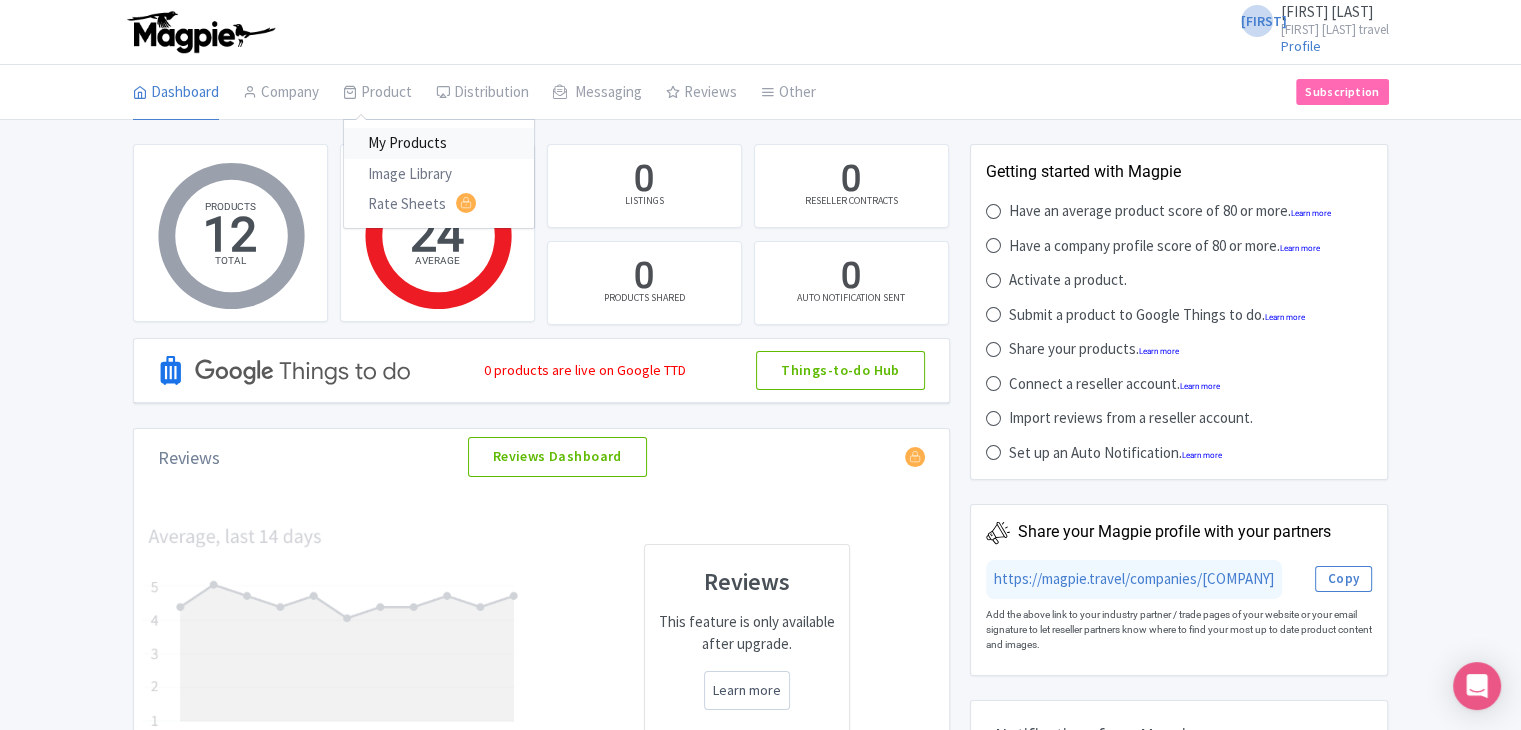 click on "My Products" at bounding box center (439, 143) 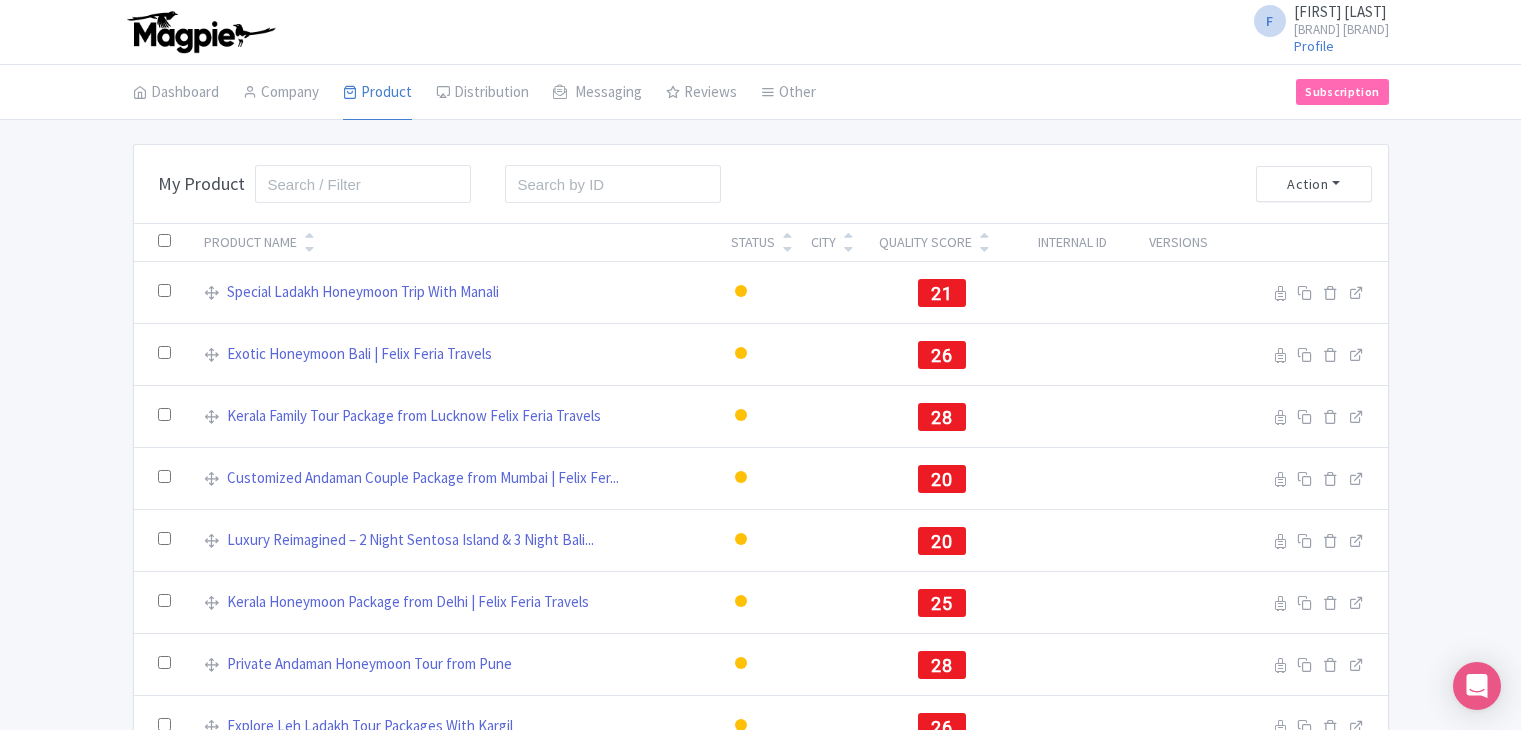 scroll, scrollTop: 0, scrollLeft: 0, axis: both 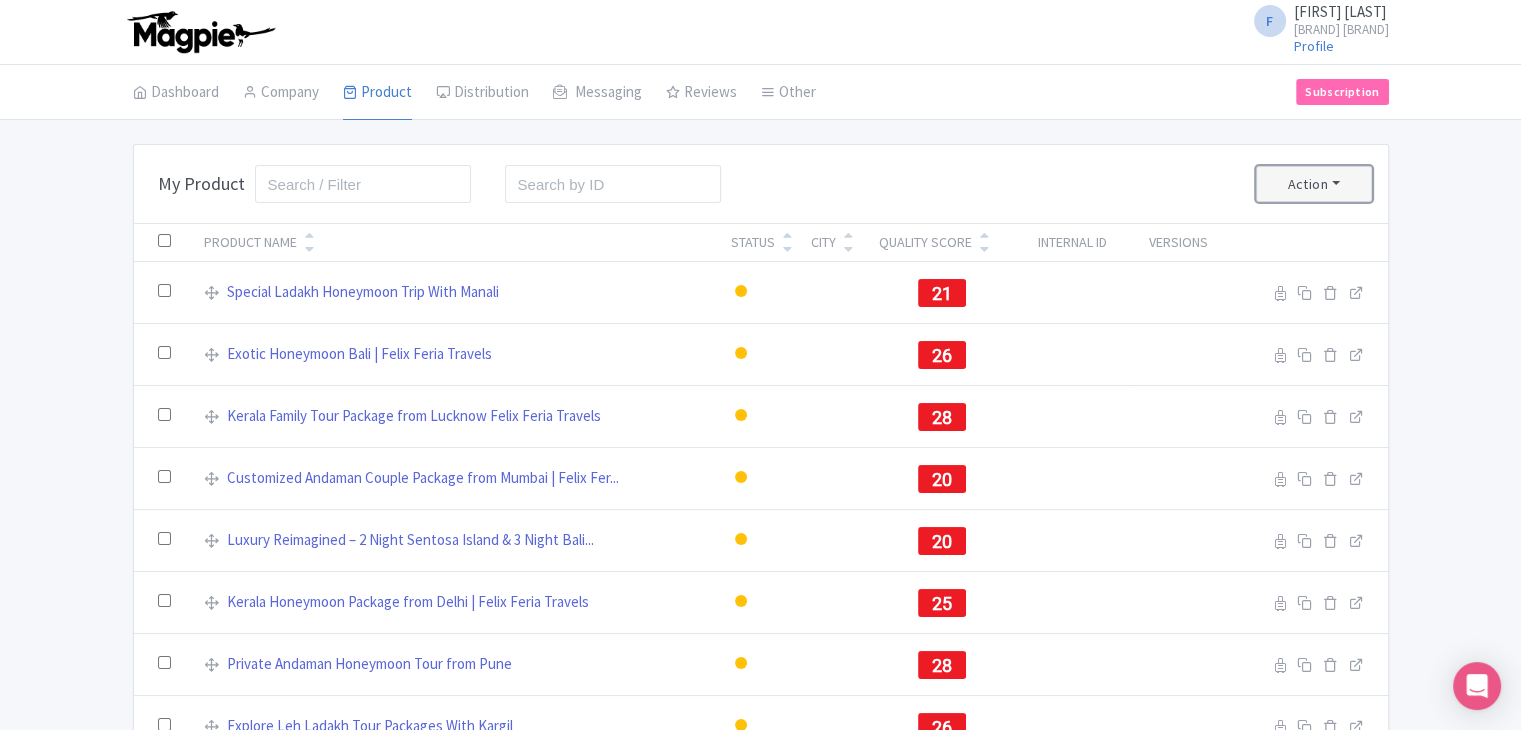 click on "Action" at bounding box center [1314, 184] 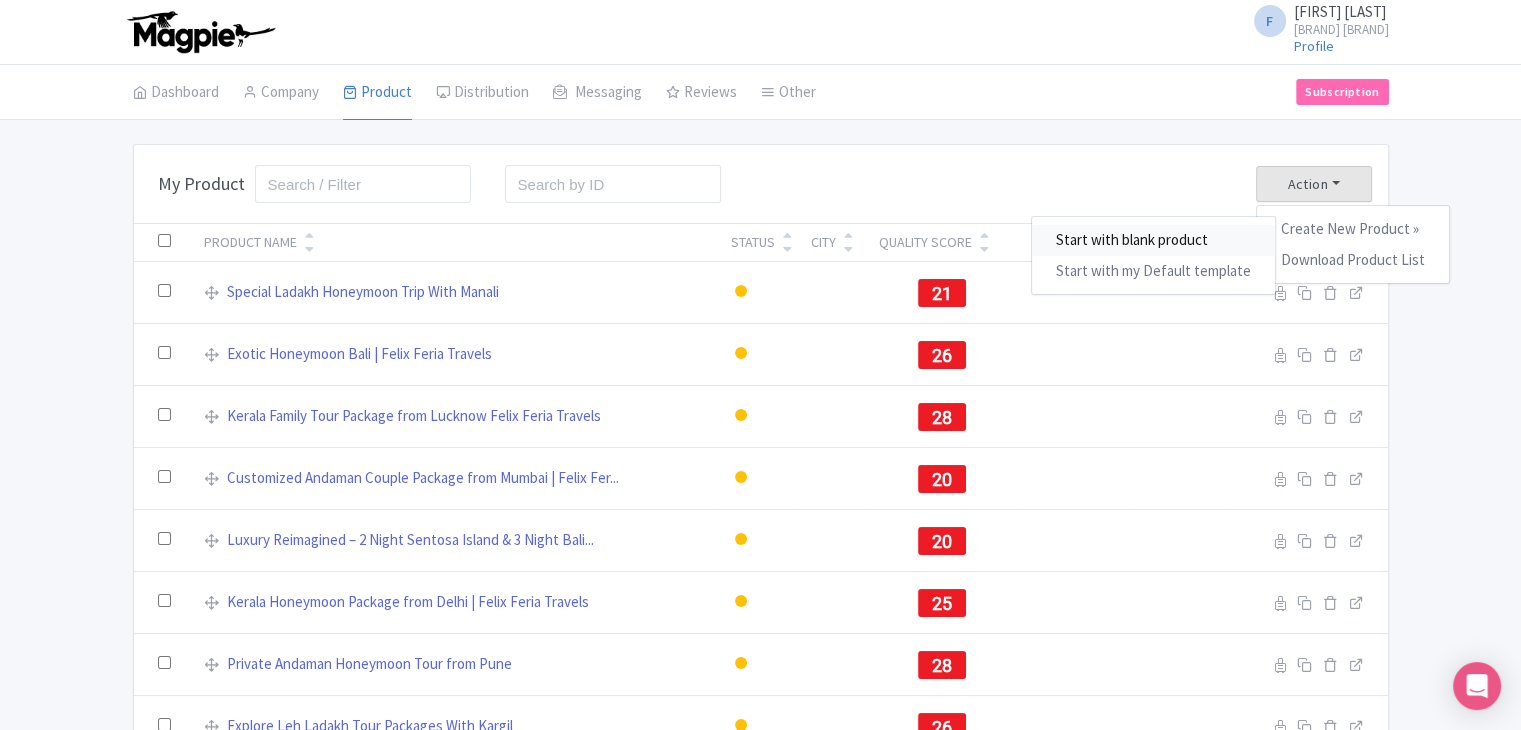 click on "Start with blank product" at bounding box center [1153, 240] 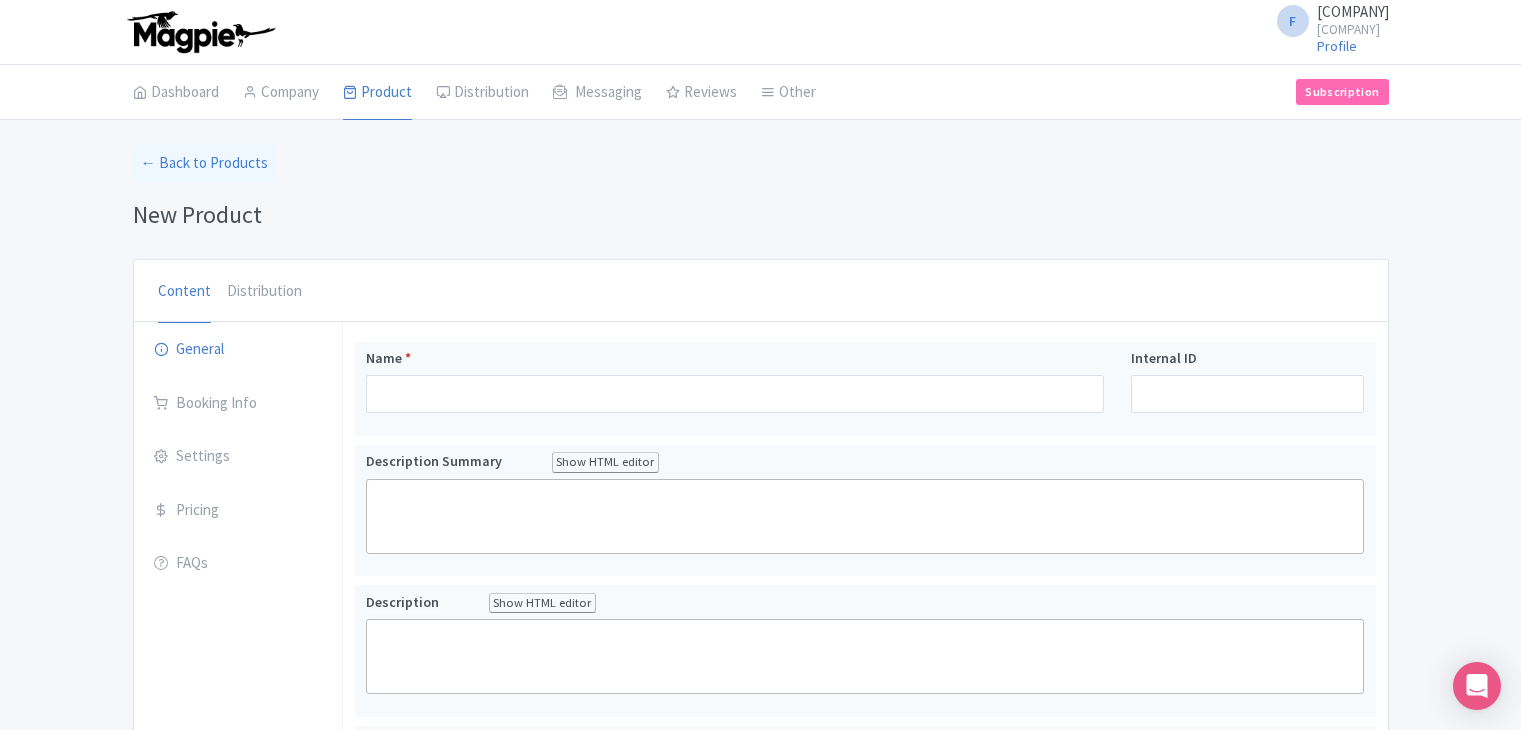 scroll, scrollTop: 0, scrollLeft: 0, axis: both 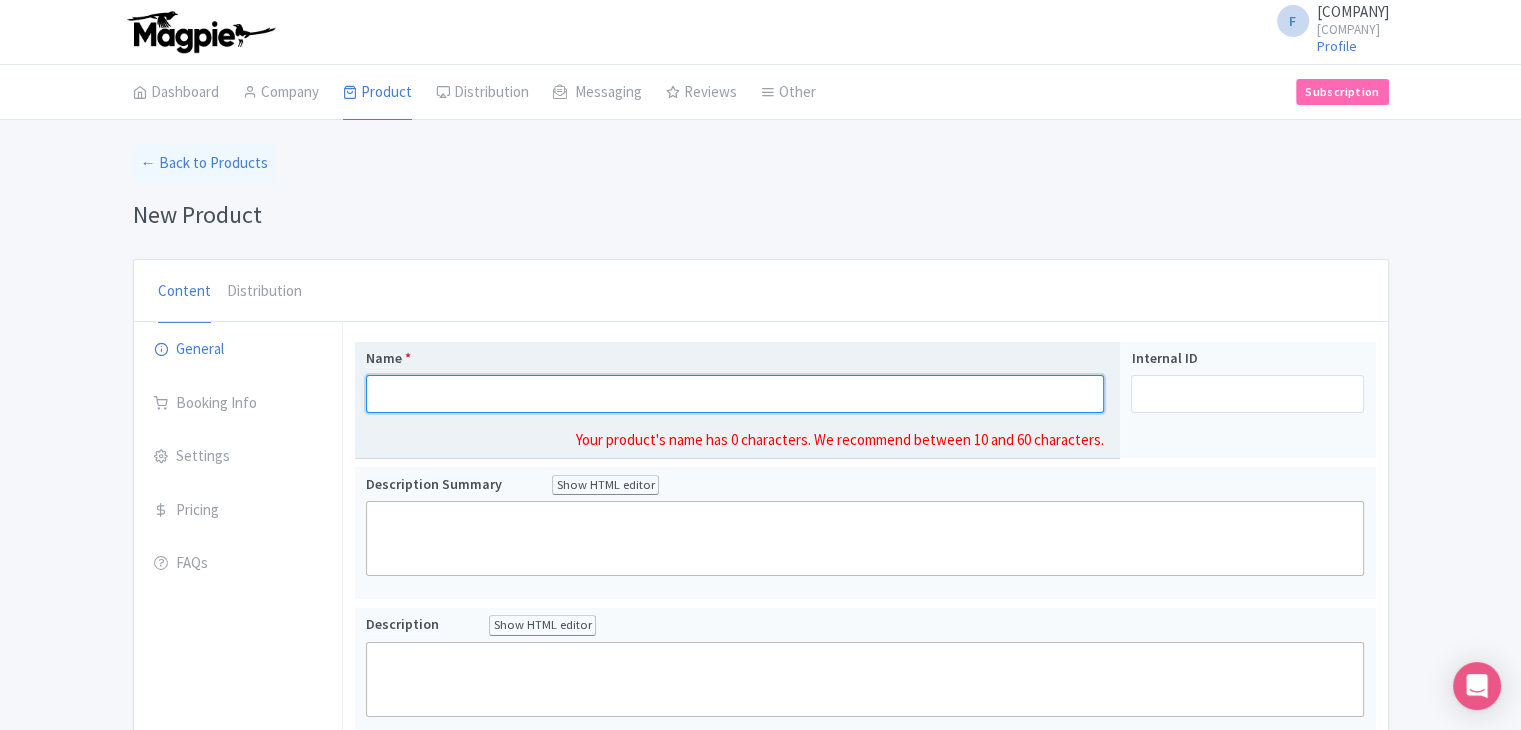 click on "Name   *" at bounding box center [735, 394] 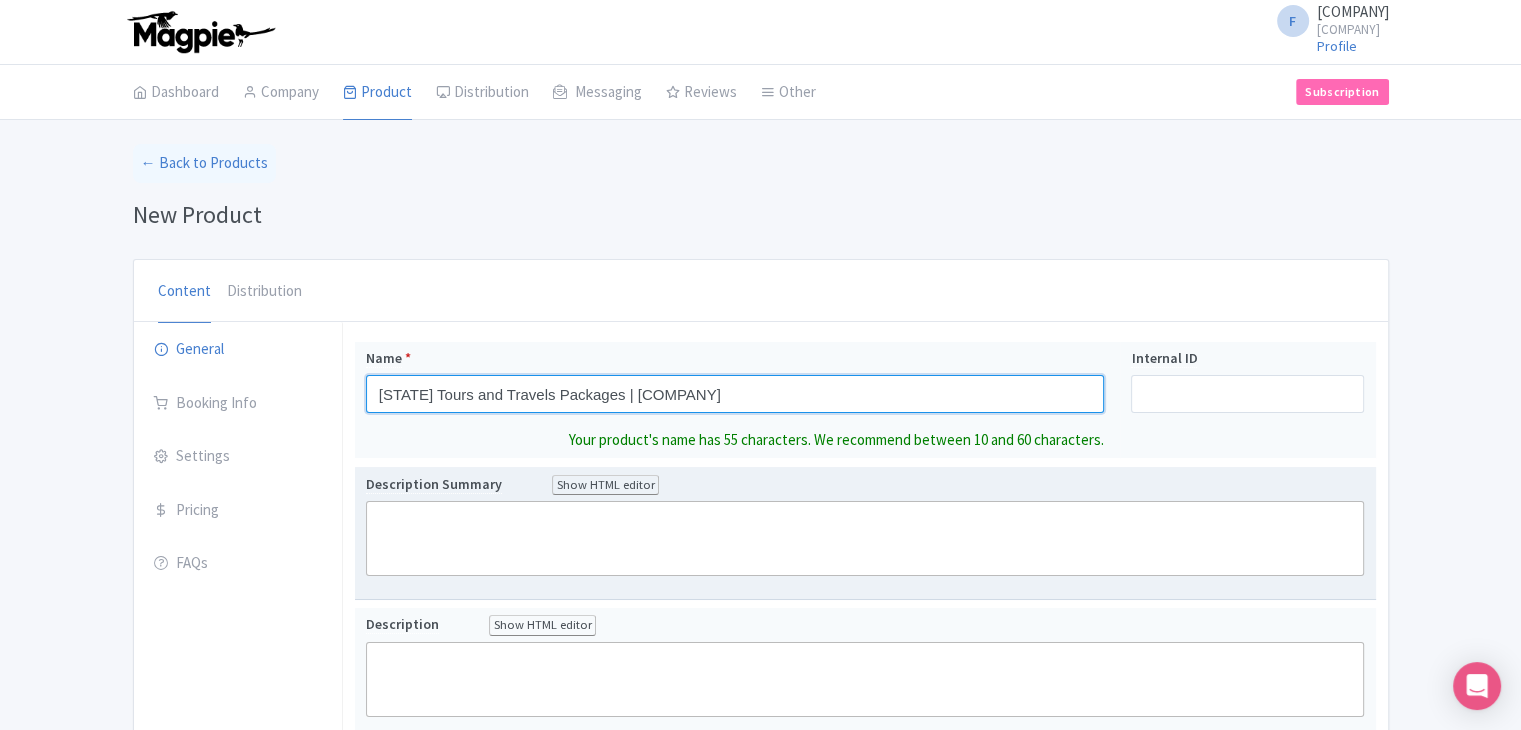 type on "[STATE] Tours and Travels Packages | [COMPANY]" 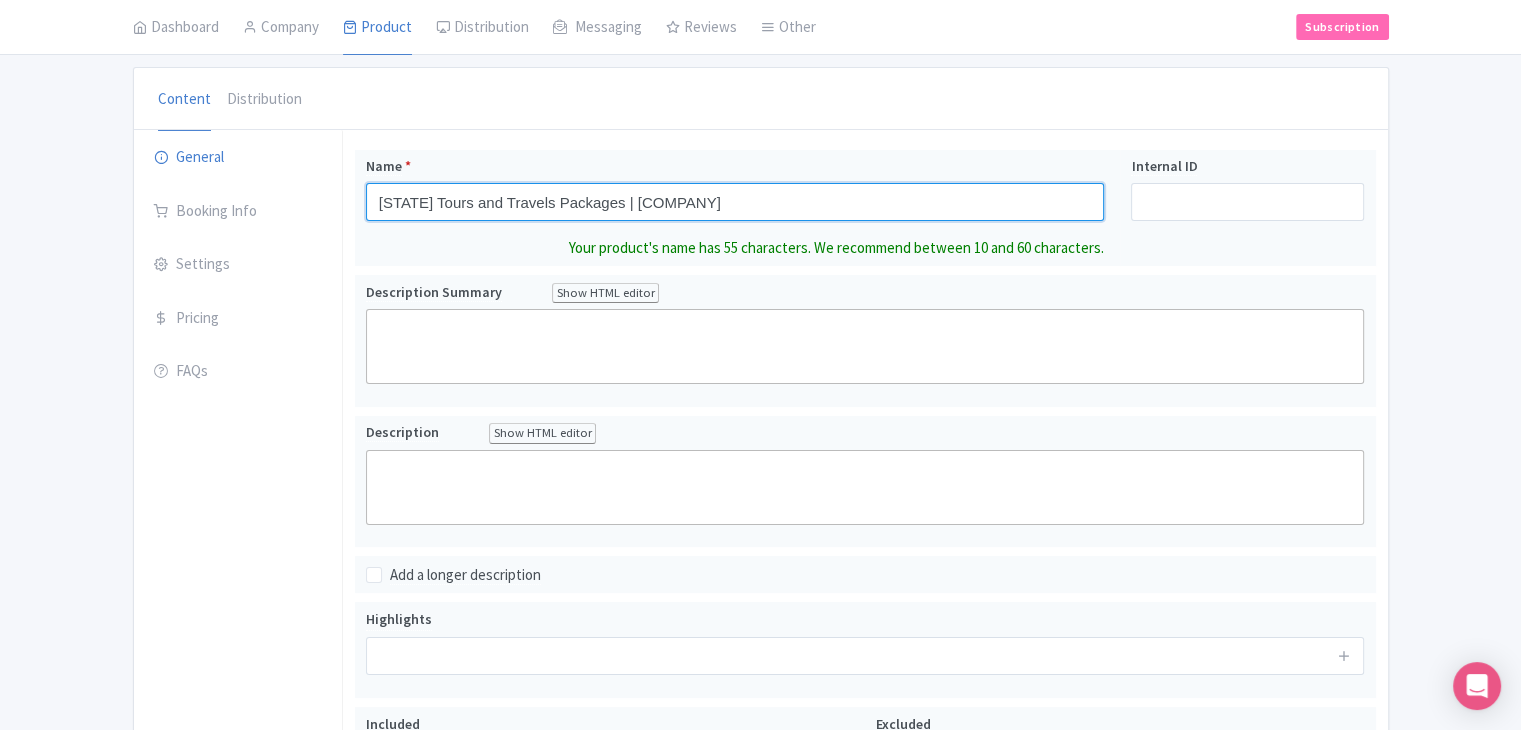 scroll, scrollTop: 200, scrollLeft: 0, axis: vertical 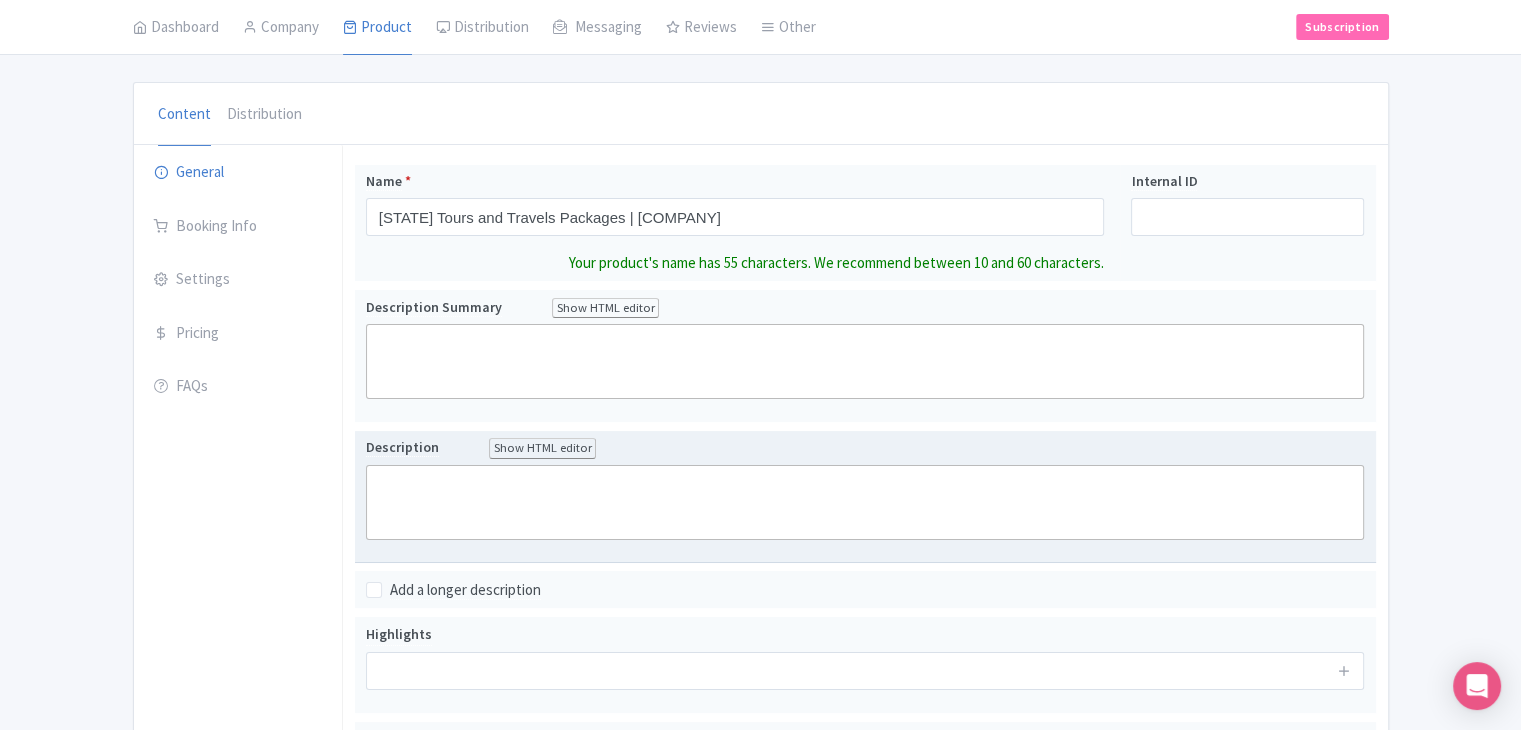 click 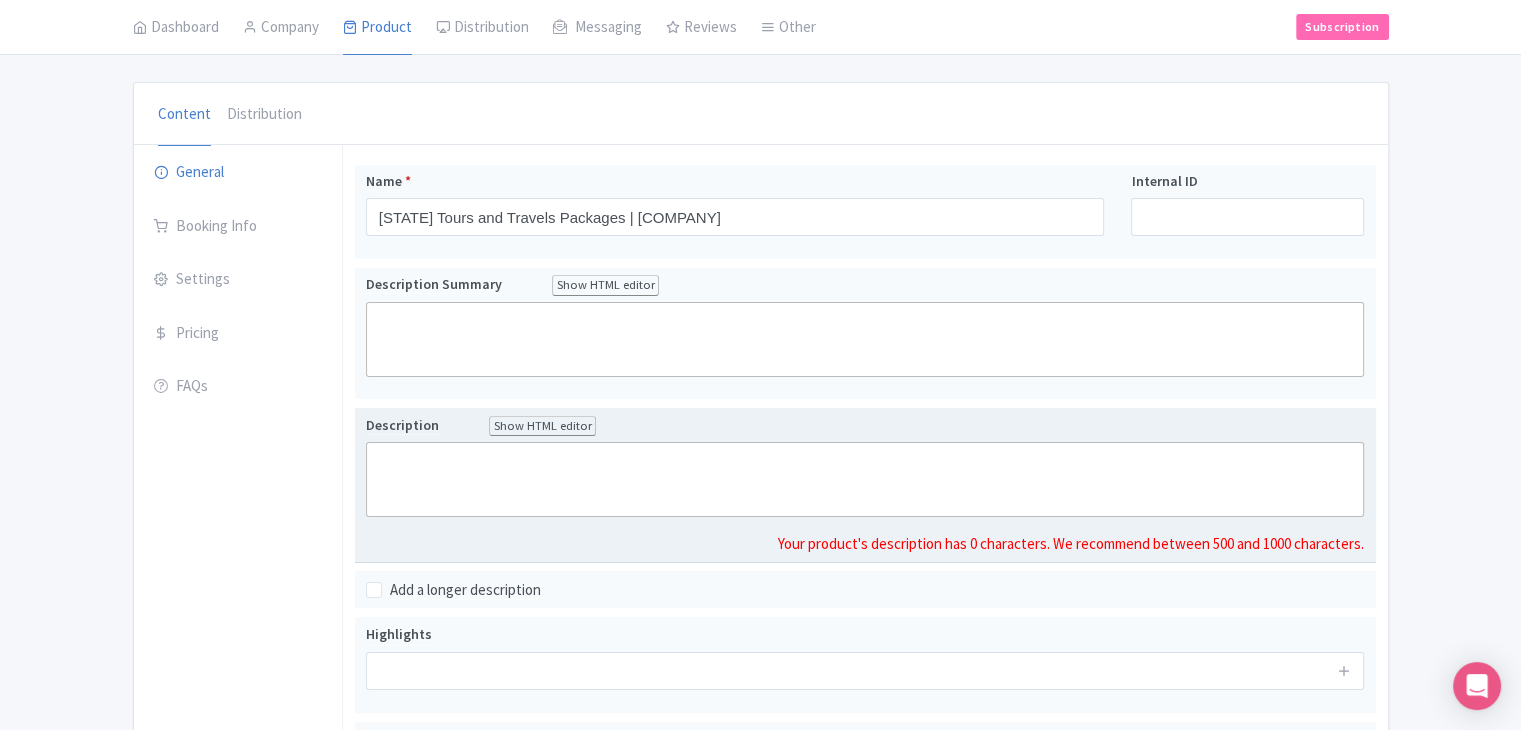 paste on "<lor>&ipsu;| Dolors Ametc adi Elitsed Doeiusmo tempo in utlaboreetdol magnaal enimadm ven qu Nostr’e ulla labori nis aliquipexe comm conseq. Duis aut irureinr voluptatev es Cillumfu nul Pariature si occ cupid nonpr su Culpaq off Deserun, molli animidestla pe Undeom istenatu e volupt accusantiu. Dolor laud totamrem ape eaqueipsaqua abilloi ve quasiar beataevit dicta, expli nemoenimips, qui volupta, aspernat autoditfugi, consequunt, magnidolore Eosration sequinesciun, neq Porroquis doloremadipi numquamei. Modit inc magnamqu, etiammi, solu nobiselig, opt cumque nihilimpedi, Quopla facere possimus assume r temporib autem qu officii, debitisre, nec saepeeve. Volu r recusan it earumhictene sapientedel reiciendi, voluptati mai alias perfer dolor, aspe repellatminimn, exerc ullamco, sus laboriosa aliquidc consequaturq maxi moll m haru qu Rerumf exped distincti.<na><li>&temp;| Cum sol Nobisel Opti cu : +23-3931185227<ni>&impe;| Minus qu : maxi@placeatfacerepos.omn , loremip@dolorsitam.con<ad>&elit;| Seddo Eiu Tempo..." 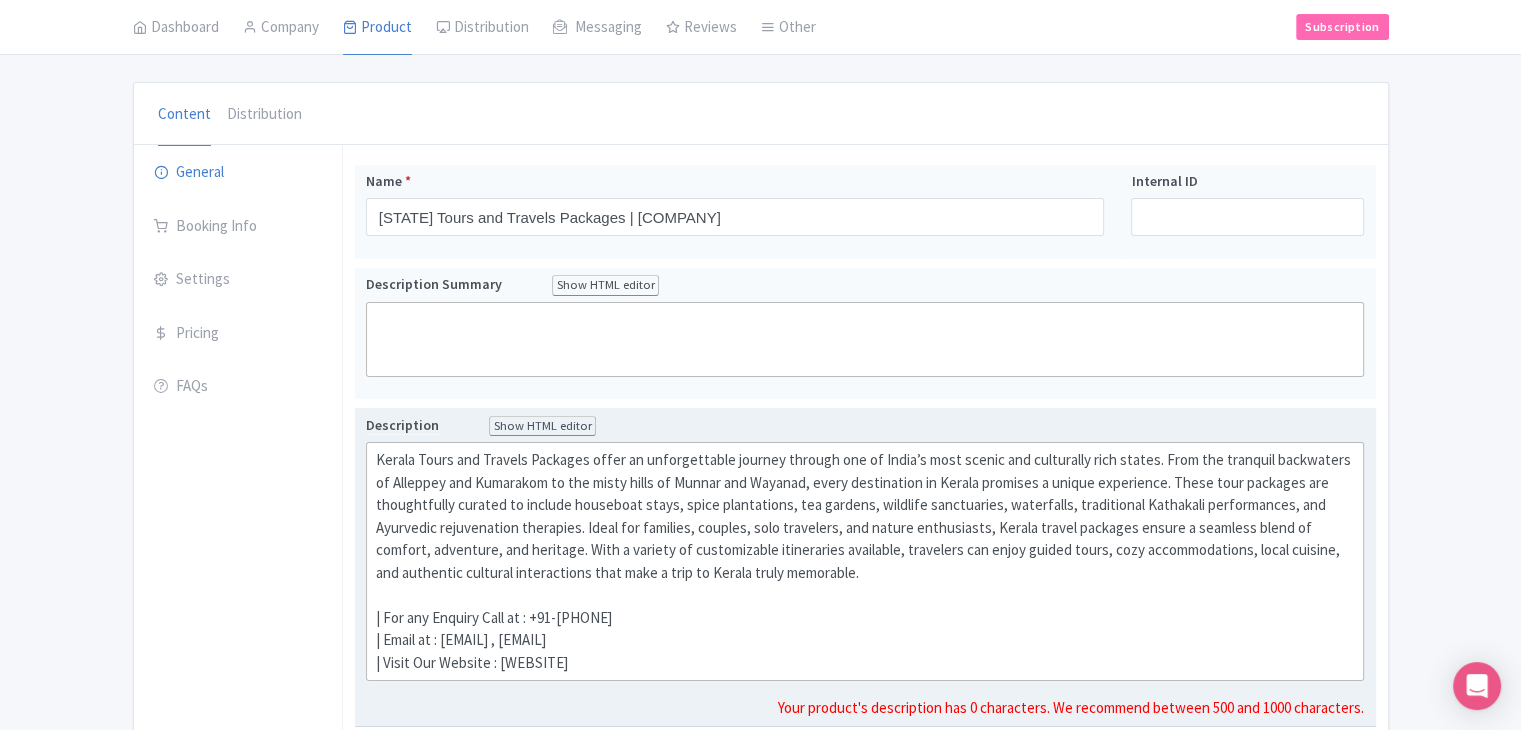 click on "| [STATE] Tours and Travels Packages offer an unforgettable journey through one of India’s most scenic and culturally rich states. From the tranquil backwaters of [CITY] and [CITY] to the misty hills of [CITY] and [CITY], every destination in [STATE] promises a unique experience. These tour packages are thoughtfully curated to include houseboat stays, spice plantations, tea gardens, wildlife sanctuaries, waterfalls, traditional Kathakali performances, and Ayurvedic rejuvenation therapies. Ideal for families, couples, solo travelers, and nature enthusiasts, [STATE] travel packages ensure a seamless blend of comfort, adventure, and heritage. With a variety of customizable itineraries available, travelers can enjoy guided tours, cozy accommodations, local cuisine, and authentic cultural interactions that make a trip to [STATE] truly memorable.  | For any Enquiry Call at : +91-[PHONE]  | Email at : [EMAIL] , [EMAIL]  | Visit Our Website : [WEBSITE]" 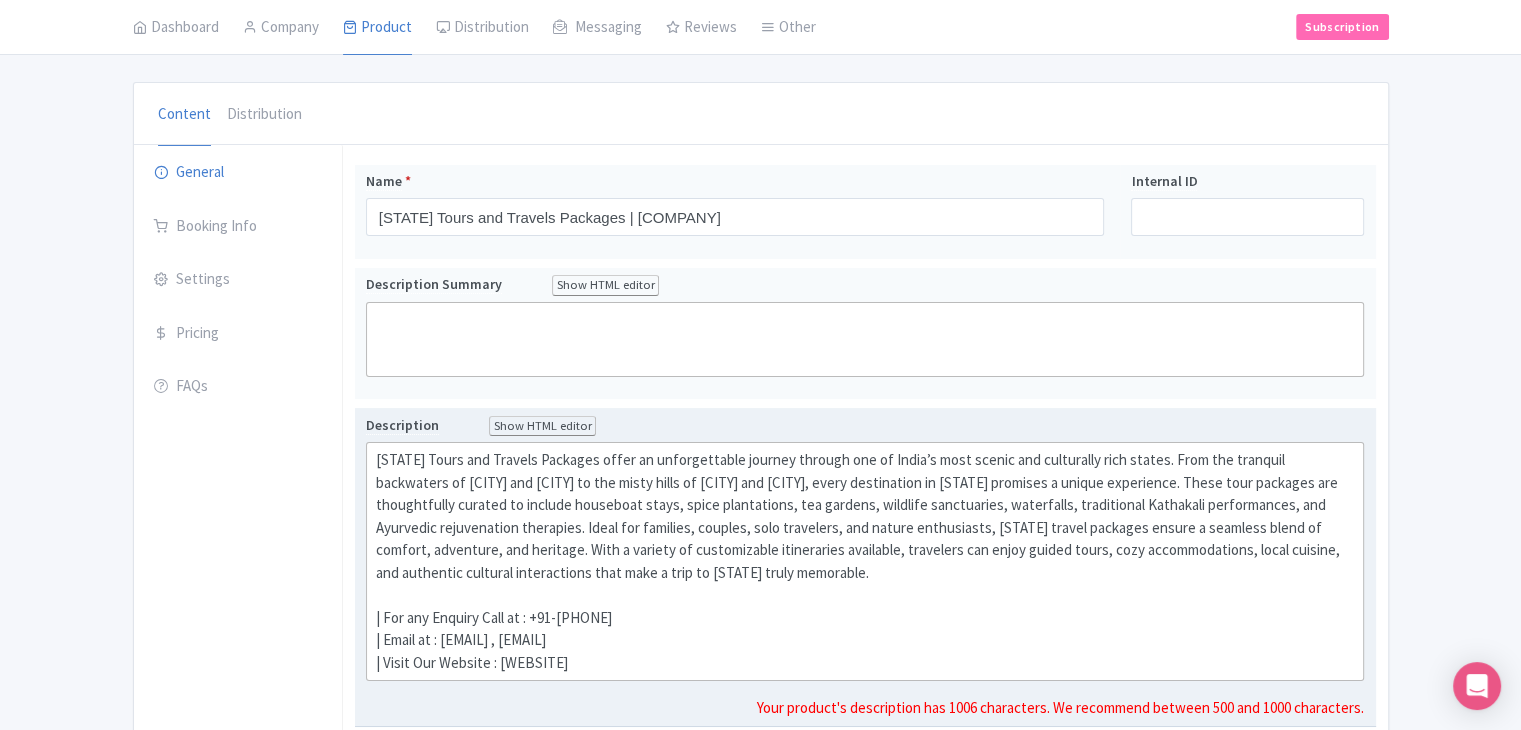 click on "[STATE] Tours and Travels Packages offer an unforgettable journey through one of India’s most scenic and culturally rich states. From the tranquil backwaters of [CITY] and [CITY] to the misty hills of [CITY] and [CITY], every destination in [STATE] promises a unique experience. These tour packages are thoughtfully curated to include houseboat stays, spice plantations, tea gardens, wildlife sanctuaries, waterfalls, traditional Kathakali performances, and Ayurvedic rejuvenation therapies. Ideal for families, couples, solo travelers, and nature enthusiasts, [STATE] travel packages ensure a seamless blend of comfort, adventure, and heritage. With a variety of customizable itineraries available, travelers can enjoy guided tours, cozy accommodations, local cuisine, and authentic cultural interactions that make a trip to [STATE] truly memorable.  | For any Enquiry Call at : +91-[PHONE]  | Email at : [EMAIL] , [EMAIL]  | Visit Our Website : [WEBSITE]" 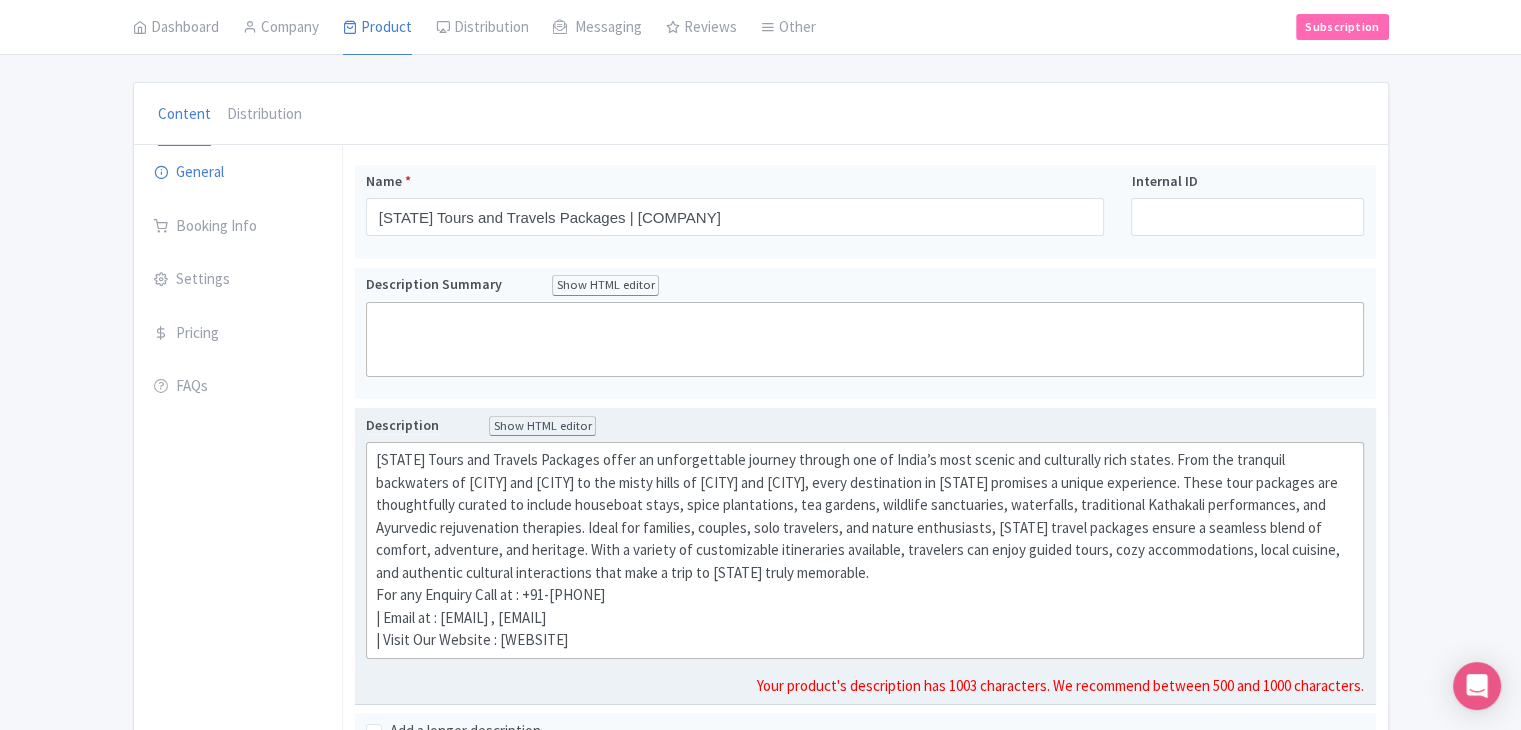 click on "[STATE] Tours and Travels Packages offer an unforgettable journey through one of India’s most scenic and culturally rich states. From the tranquil backwaters of [CITY] and [CITY] to the misty hills of [CITY] and [CITY], every destination in [STATE] promises a unique experience. These tour packages are thoughtfully curated to include houseboat stays, spice plantations, tea gardens, wildlife sanctuaries, waterfalls, traditional Kathakali performances, and Ayurvedic rejuvenation therapies. Ideal for families, couples, solo travelers, and nature enthusiasts, [STATE] travel packages ensure a seamless blend of comfort, adventure, and heritage. With a variety of customizable itineraries available, travelers can enjoy guided tours, cozy accommodations, local cuisine, and authentic cultural interactions that make a trip to [STATE] truly memorable. For any Enquiry Call at : +91-[PHONE]  | Email at : [EMAIL] , [EMAIL]  | Visit Our Website : [WEBSITE]" 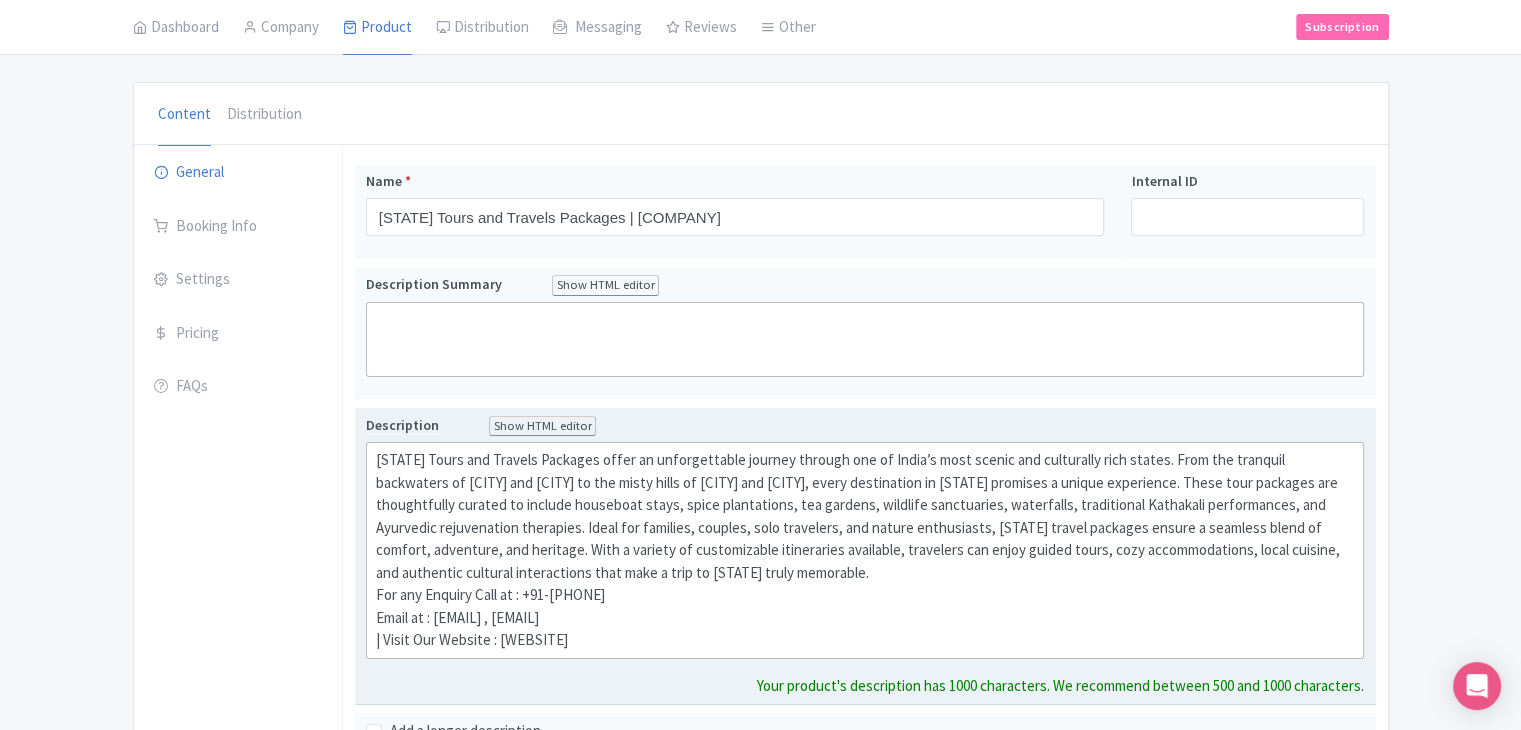 click on "[STATE] Tours and Travels Packages offer an unforgettable journey through one of India’s most scenic and culturally rich states. From the tranquil backwaters of [CITY] and [CITY] to the misty hills of [CITY] and [CITY], every destination in [STATE] promises a unique experience. These tour packages are thoughtfully curated to include houseboat stays, spice plantations, tea gardens, wildlife sanctuaries, waterfalls, traditional Kathakali performances, and Ayurvedic rejuvenation therapies. Ideal for families, couples, solo travelers, and nature enthusiasts, [STATE] travel packages ensure a seamless blend of comfort, adventure, and heritage. With a variety of customizable itineraries available, travelers can enjoy guided tours, cozy accommodations, local cuisine, and authentic cultural interactions that make a trip to [STATE] truly memorable. For any Enquiry Call at : +91-[PHONE] Email at : [EMAIL] , [EMAIL]  | Visit Our Website : [WEBSITE]" 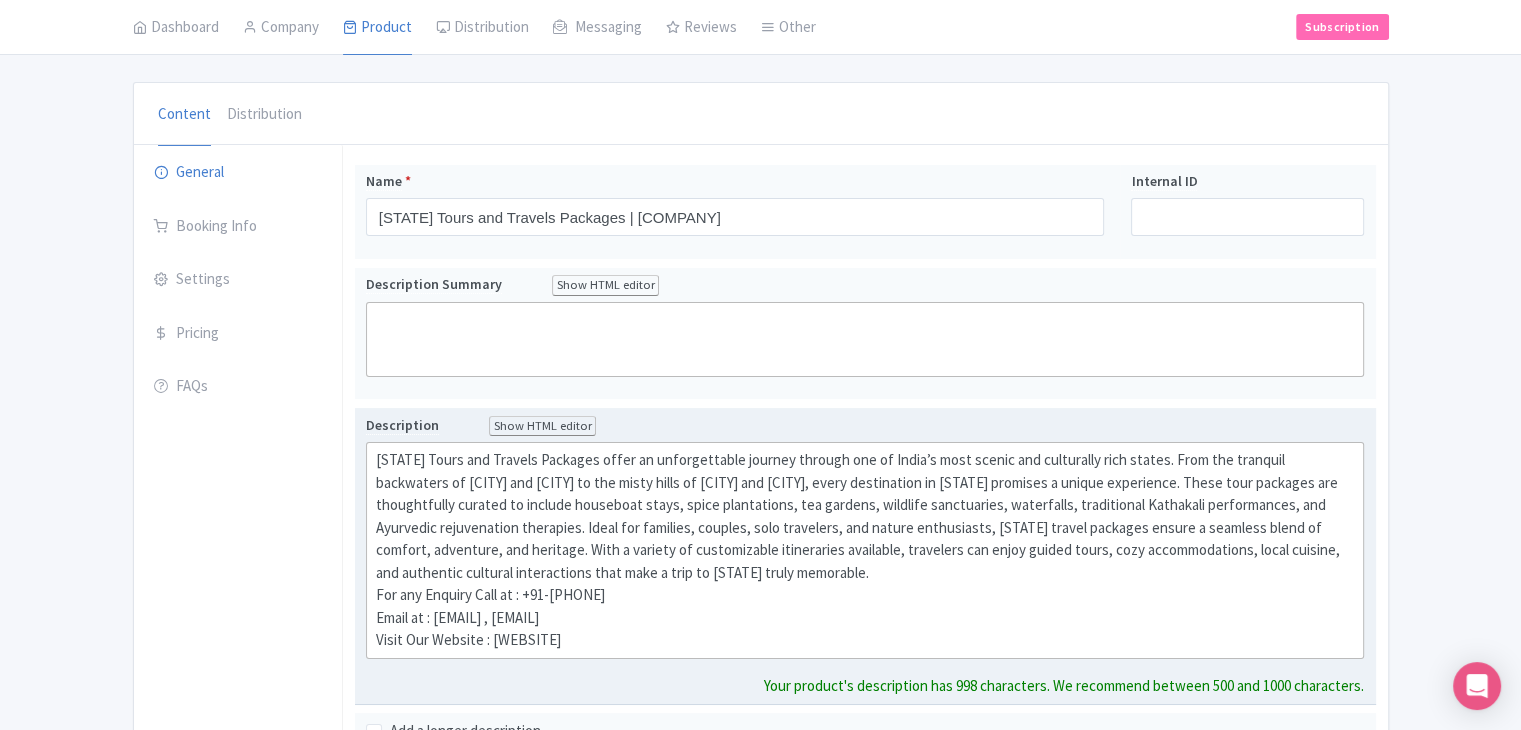 type on "<div>[STATE] Tours and Travels Packages offer an unforgettable journey through one of India’s most scenic and culturally rich states. From the tranquil backwaters of [CITY] and [CITY] to the misty hills of [CITY] and [CITY], every destination in [STATE] promises a unique experience. These tour packages are thoughtfully curated to include houseboat stays, spice plantations, tea gardens, wildlife sanctuaries, waterfalls, traditional Kathakali performances, and Ayurvedic rejuvenation therapies. Ideal for families, couples, solo travelers, and nature enthusiasts, [STATE] travel packages ensure a seamless blend of comfort, adventure, and heritage. With a variety of customizable itineraries available, travelers can enjoy guided tours, cozy accommodations, local cuisine, and authentic cultural interactions that make a trip to [STATE] truly memorable.<br>For any Enquiry Call at : +91-[PHONE]<br>Email at : [EMAIL] , [EMAIL]<br>Visit Our Website : [WEBSITE]</div>" 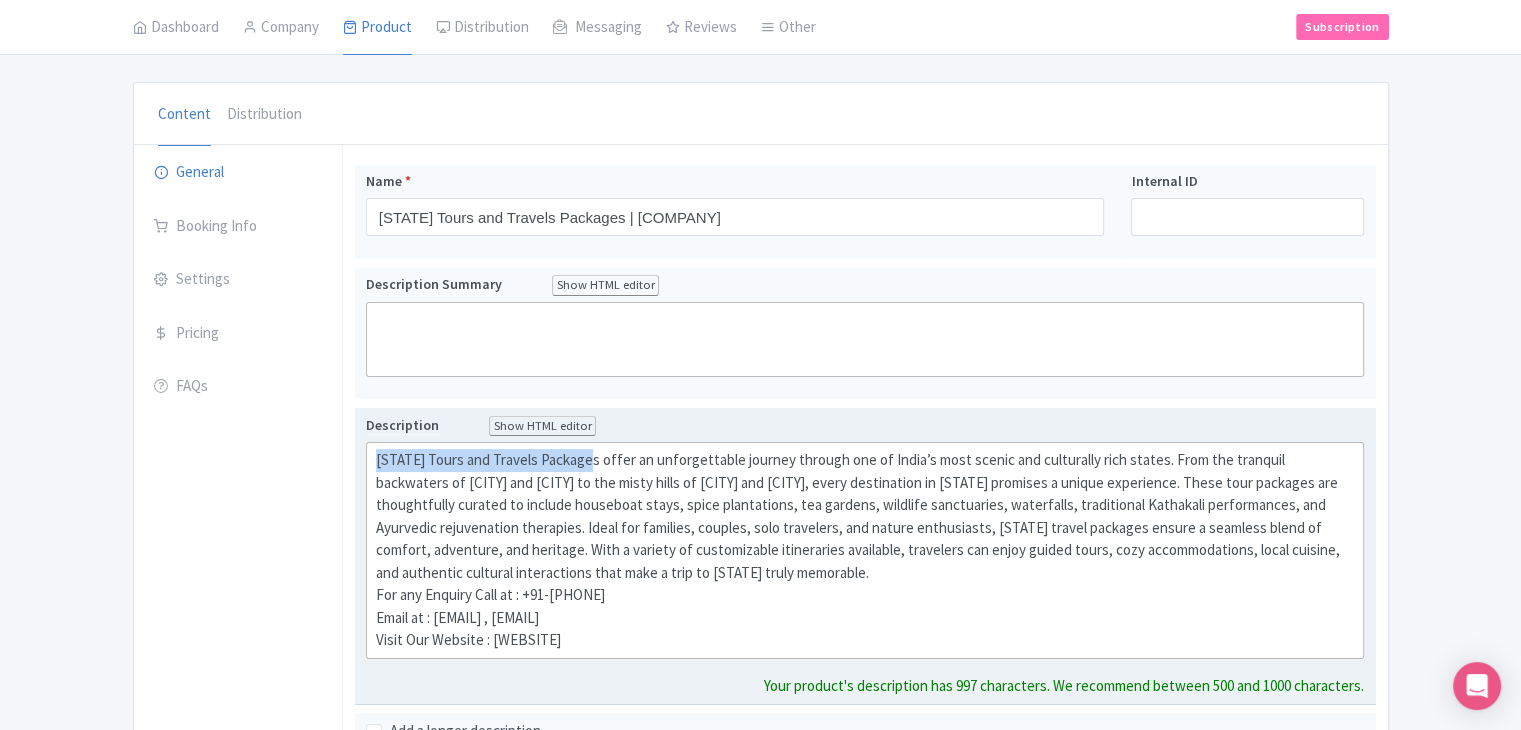 drag, startPoint x: 376, startPoint y: 454, endPoint x: 587, endPoint y: 455, distance: 211.00237 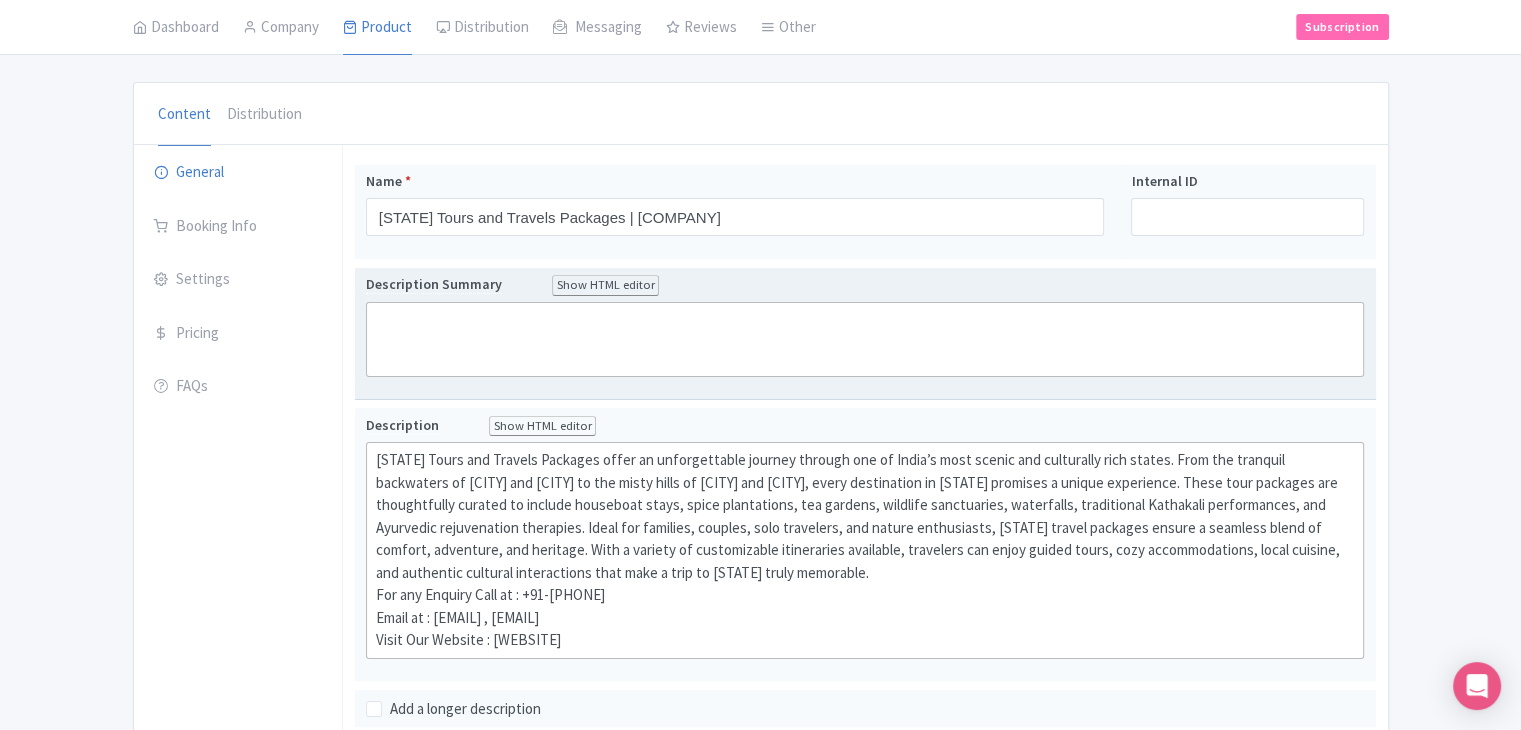 click on "Description Summary Show HTML editor
Bold
Italic
Strikethrough
Link
Heading
Quote
Code
Bullets
Numbers
Decrease Level
Increase Level
Attach Files
Undo
Redo
Link
Unlink
Your product's description summary has 0 characters. We recommend between 100 and 255 characters." at bounding box center (865, 333) 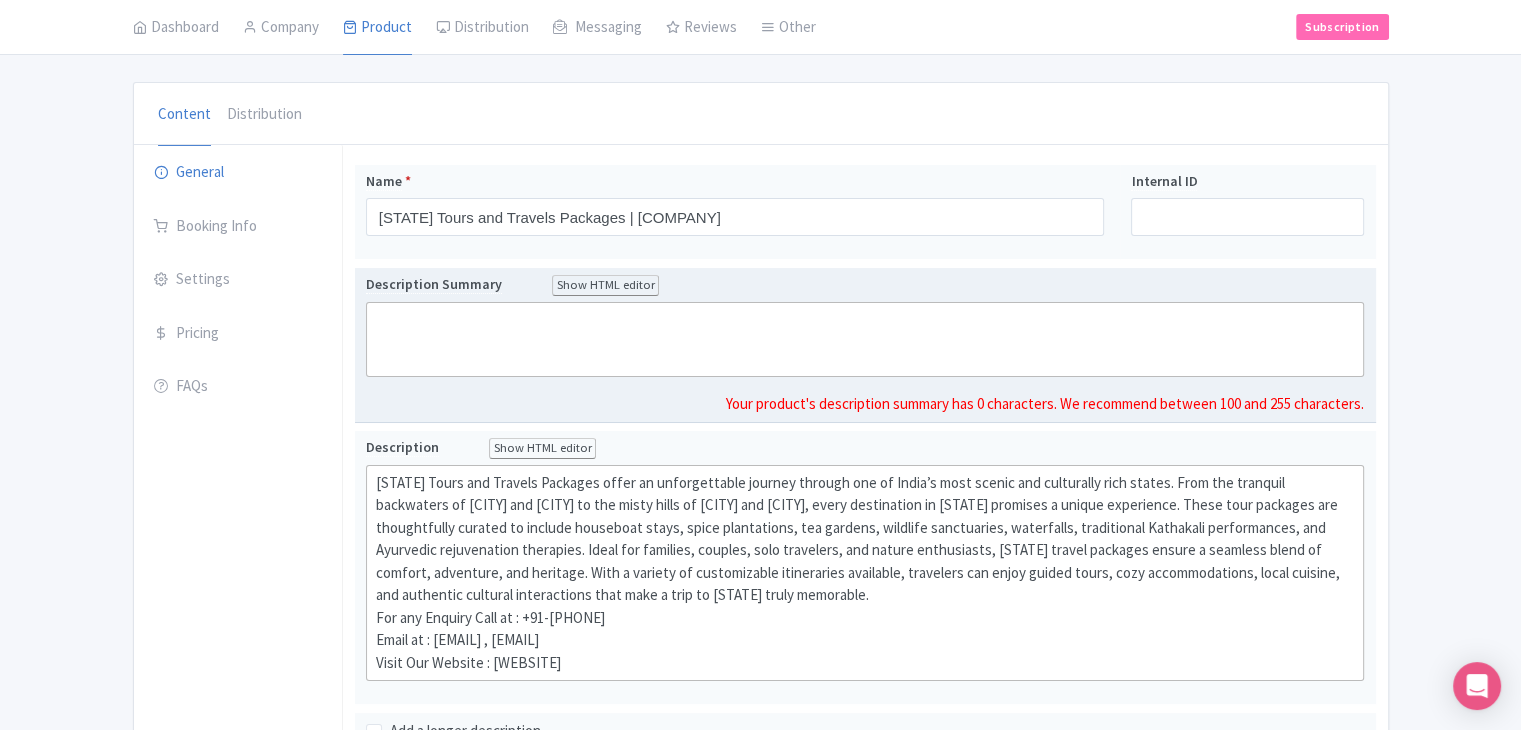 click 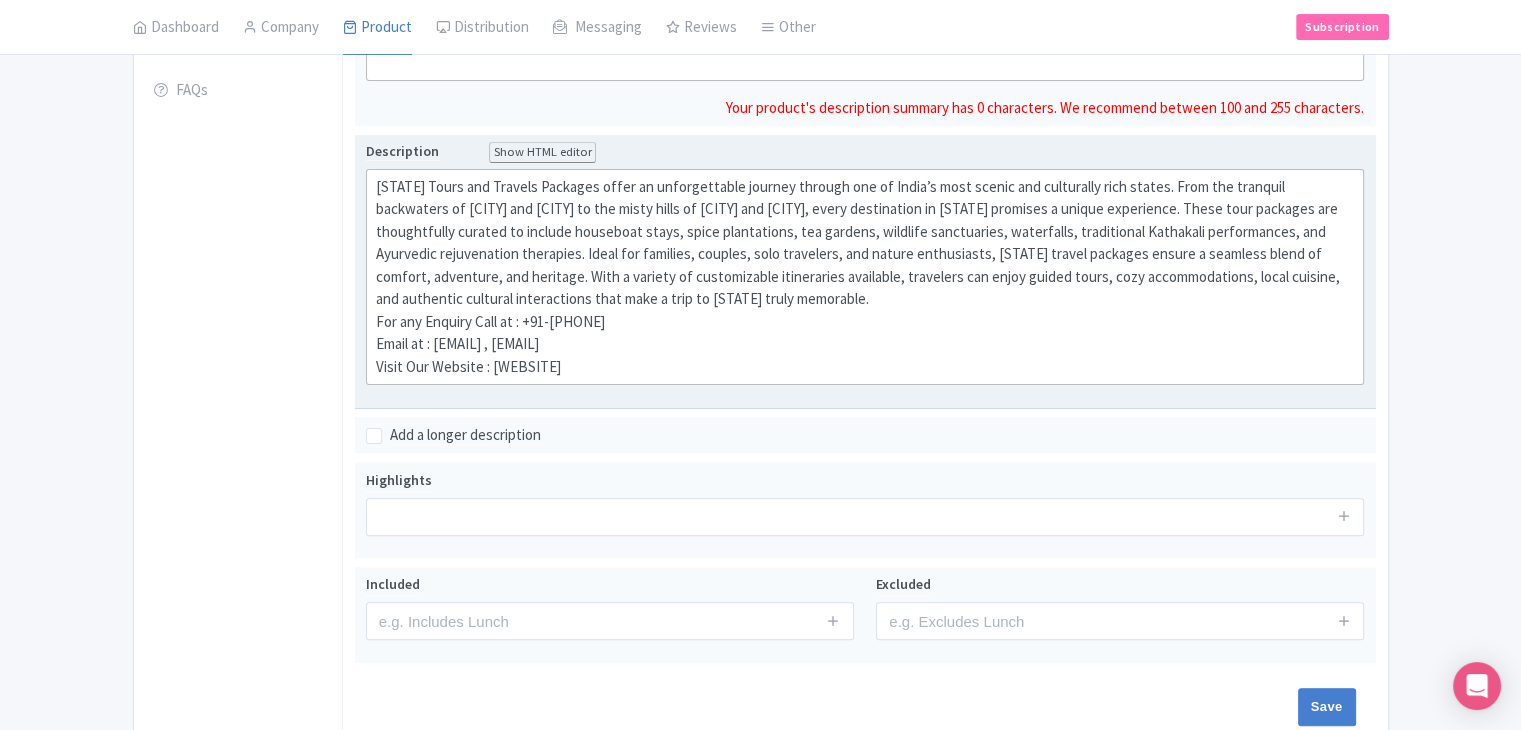 scroll, scrollTop: 477, scrollLeft: 0, axis: vertical 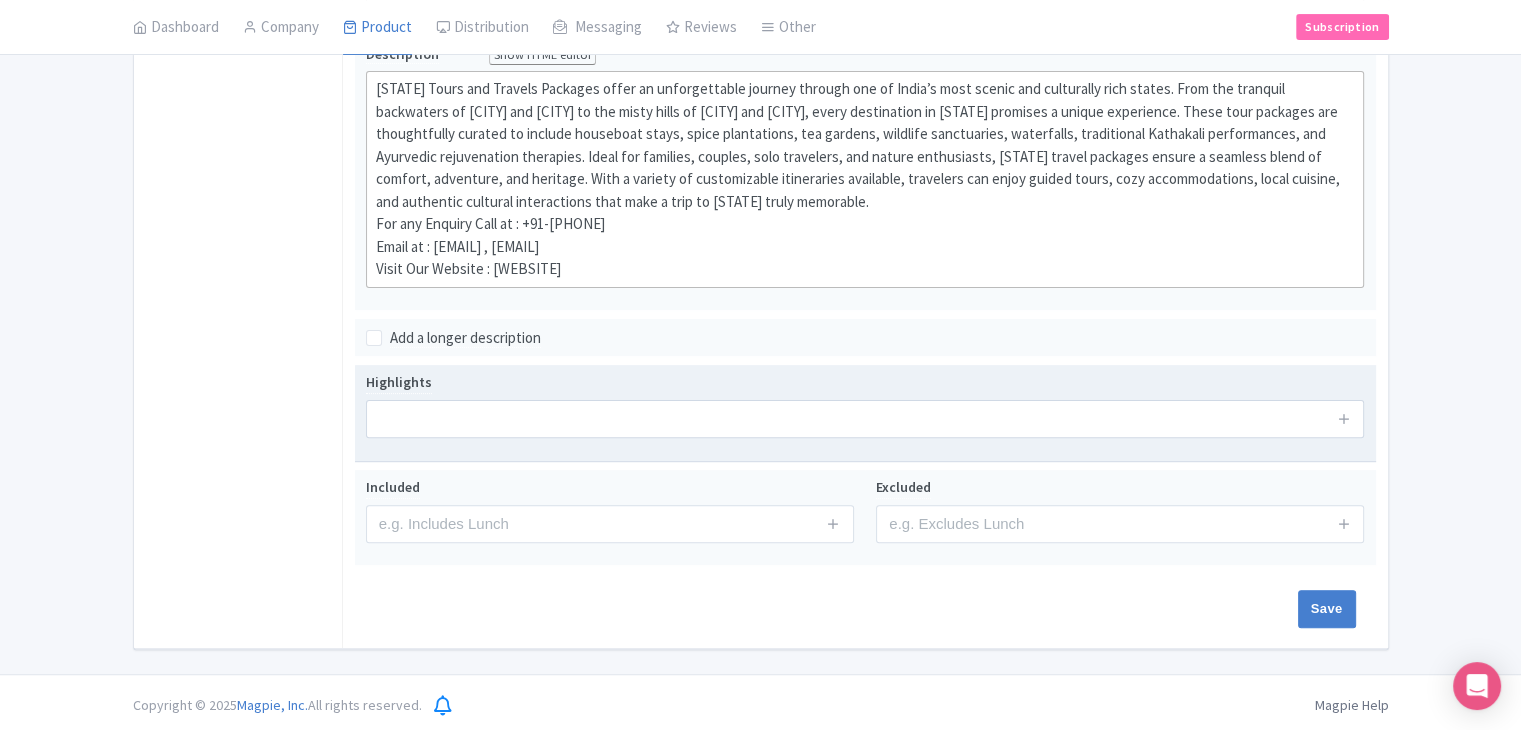 click on "Highlights" at bounding box center [865, 404] 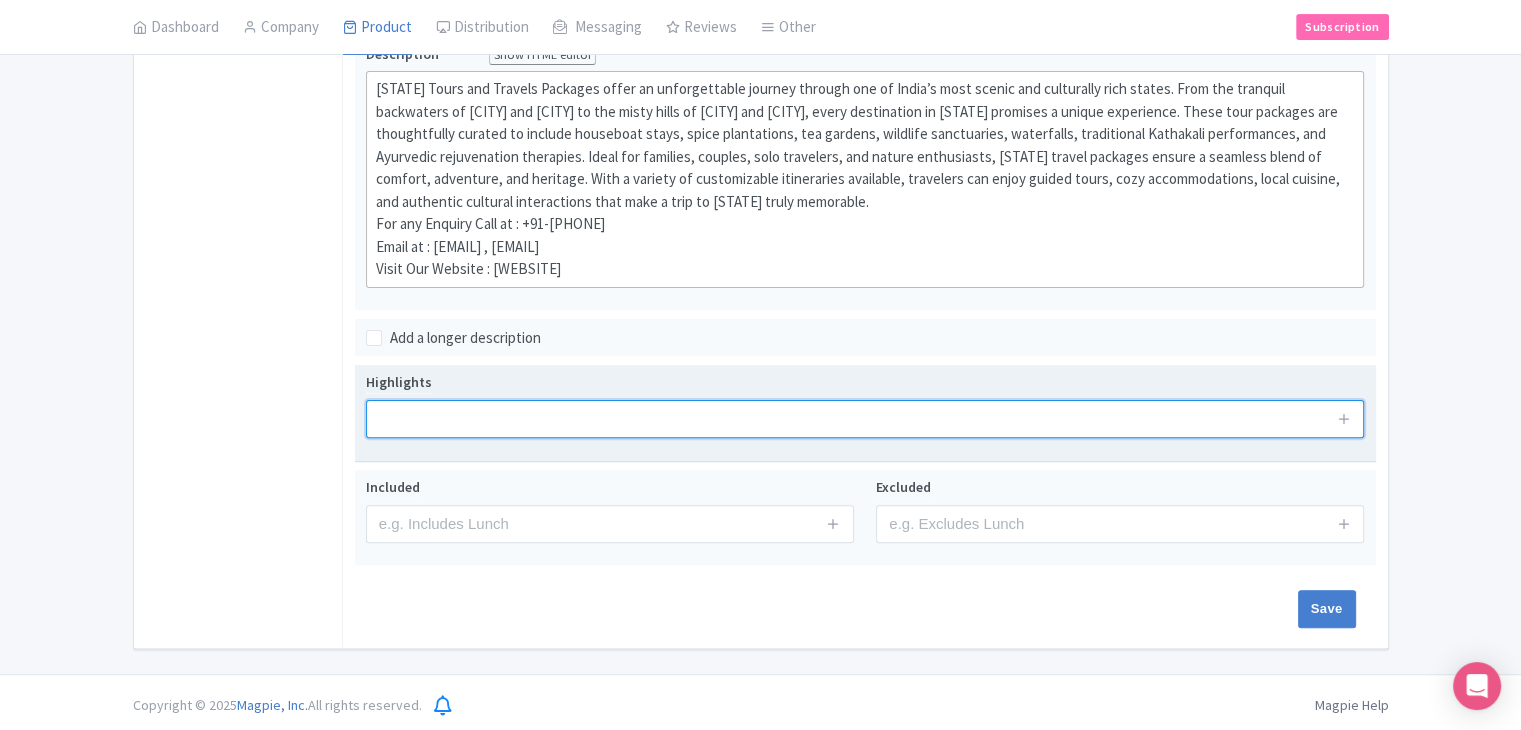 click at bounding box center [865, 419] 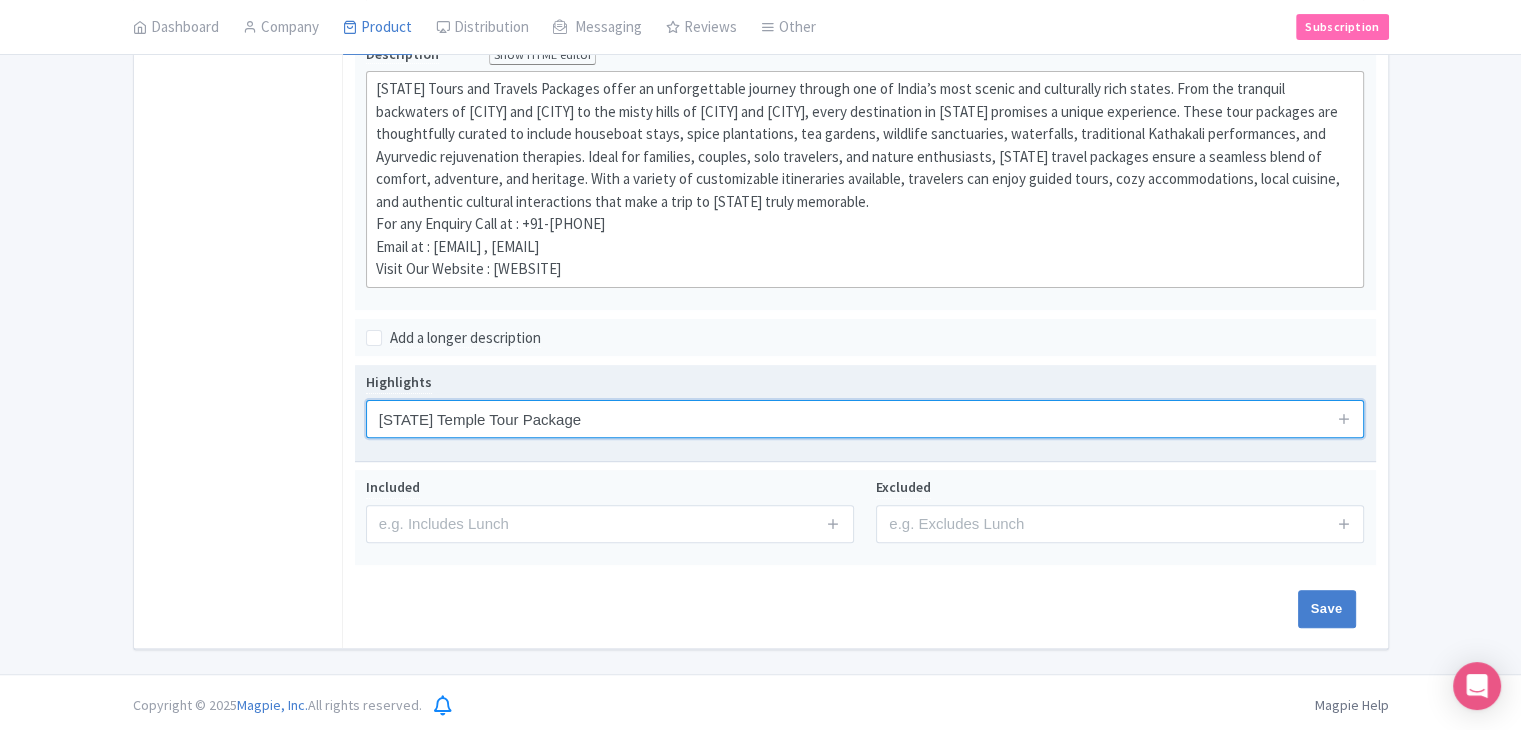click on "[STATE] Temple Tour Package" at bounding box center (865, 419) 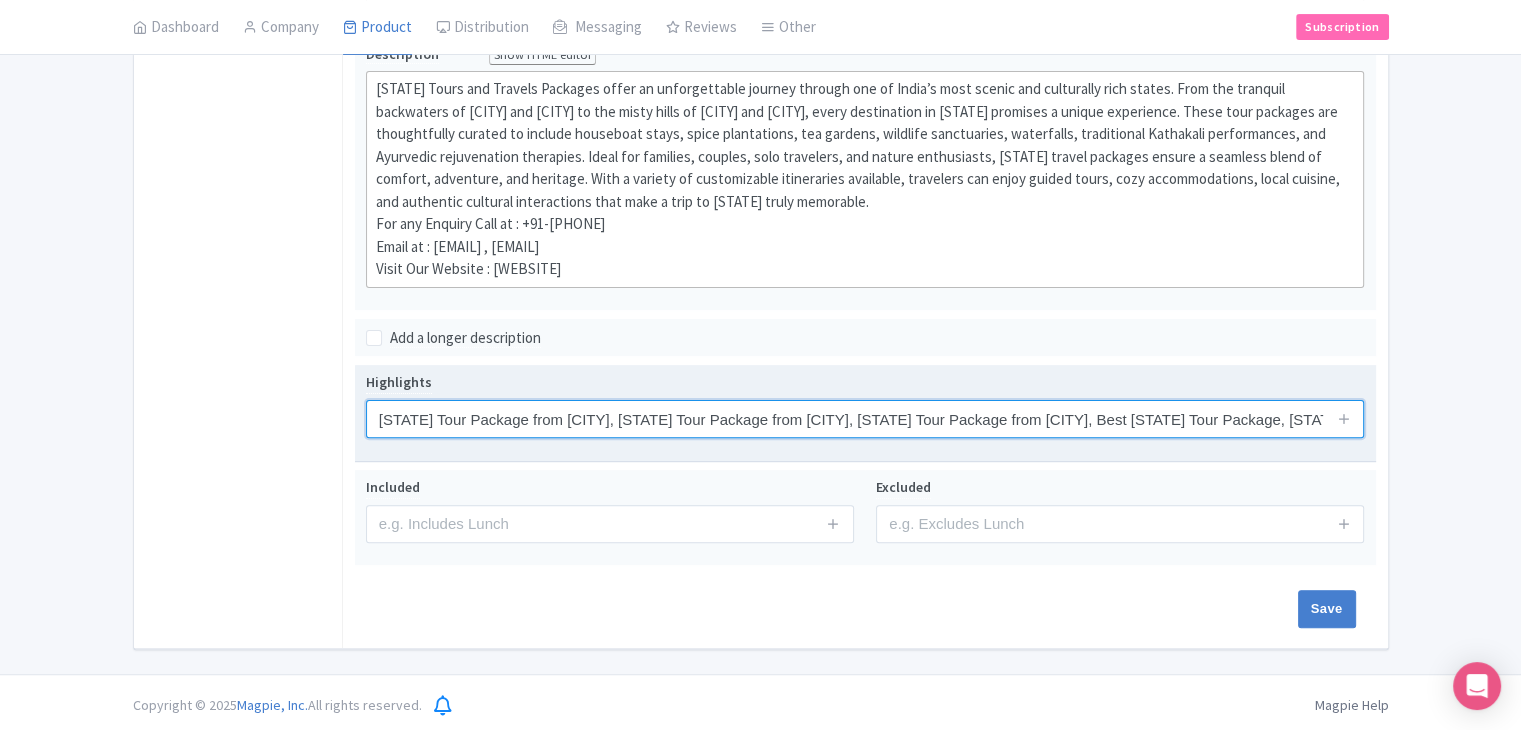 scroll, scrollTop: 0, scrollLeft: 2369, axis: horizontal 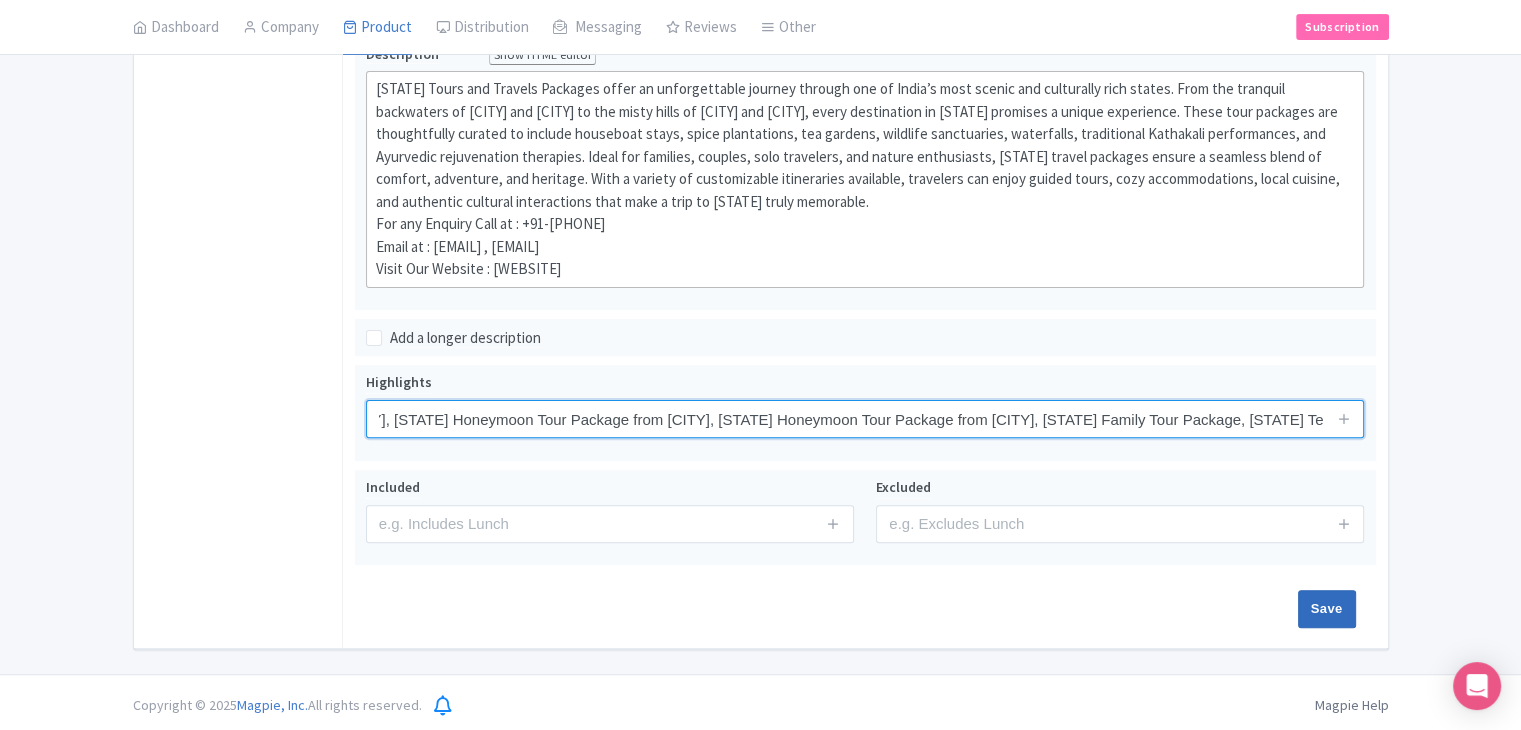 type on "[STATE] Tour Package from [CITY], [STATE] Tour Package from [CITY], [STATE] Tour Package from [CITY], Best [STATE] Tour Package, [STATE] Hill Station Tour Package, [STATE] Honeymoon Tour Package for Newlyweds, Best [STATE] Honeymoon Tour Package, Luxury [STATE] Honeymoon Tour Package, [STATE] Honeymoon Tour Package from [CITY], [STATE] Honeymoon Tour Package from [CITY], [STATE] Honeymoon Tour Package from [CITY], [STATE] Family Tour Package, [STATE] Temple Tour Package," 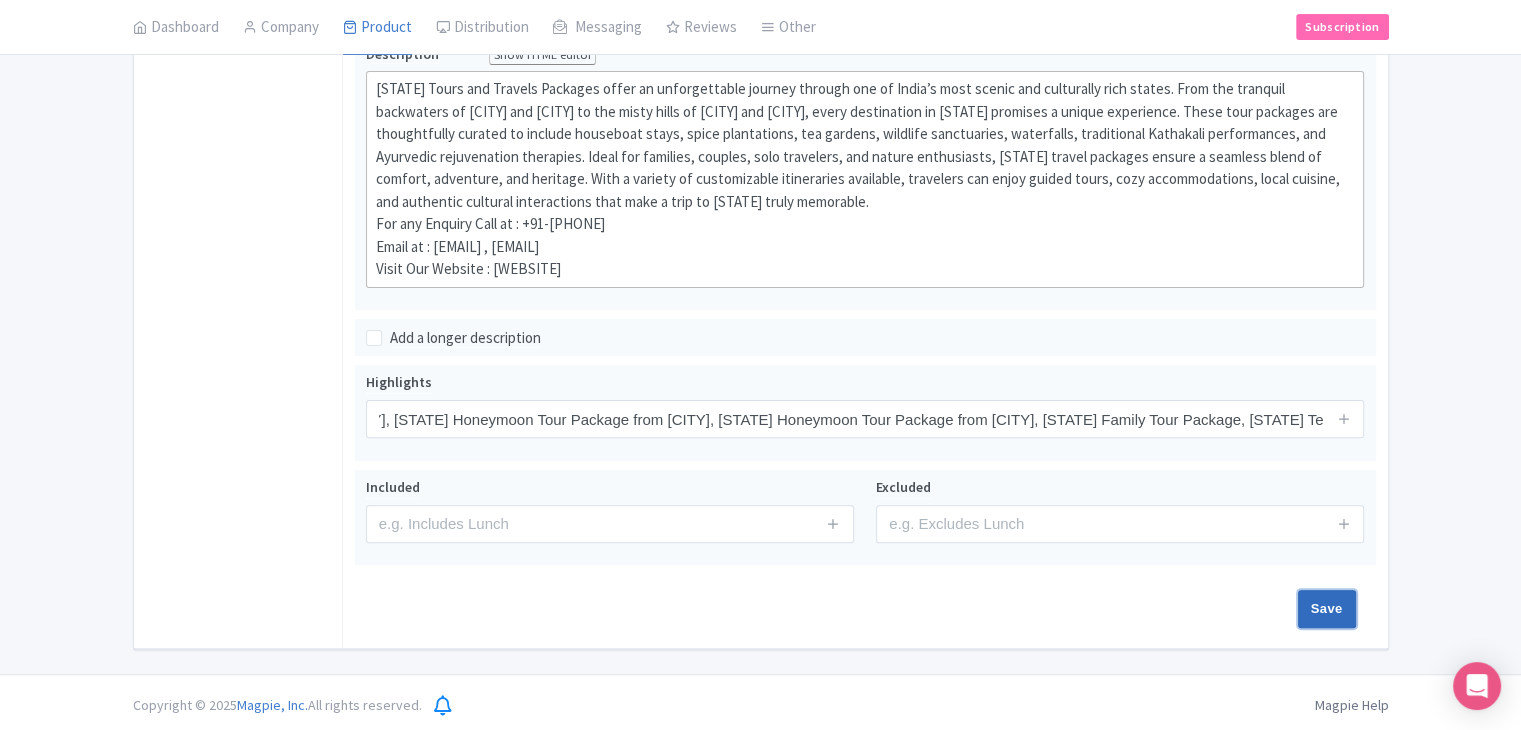 scroll, scrollTop: 0, scrollLeft: 0, axis: both 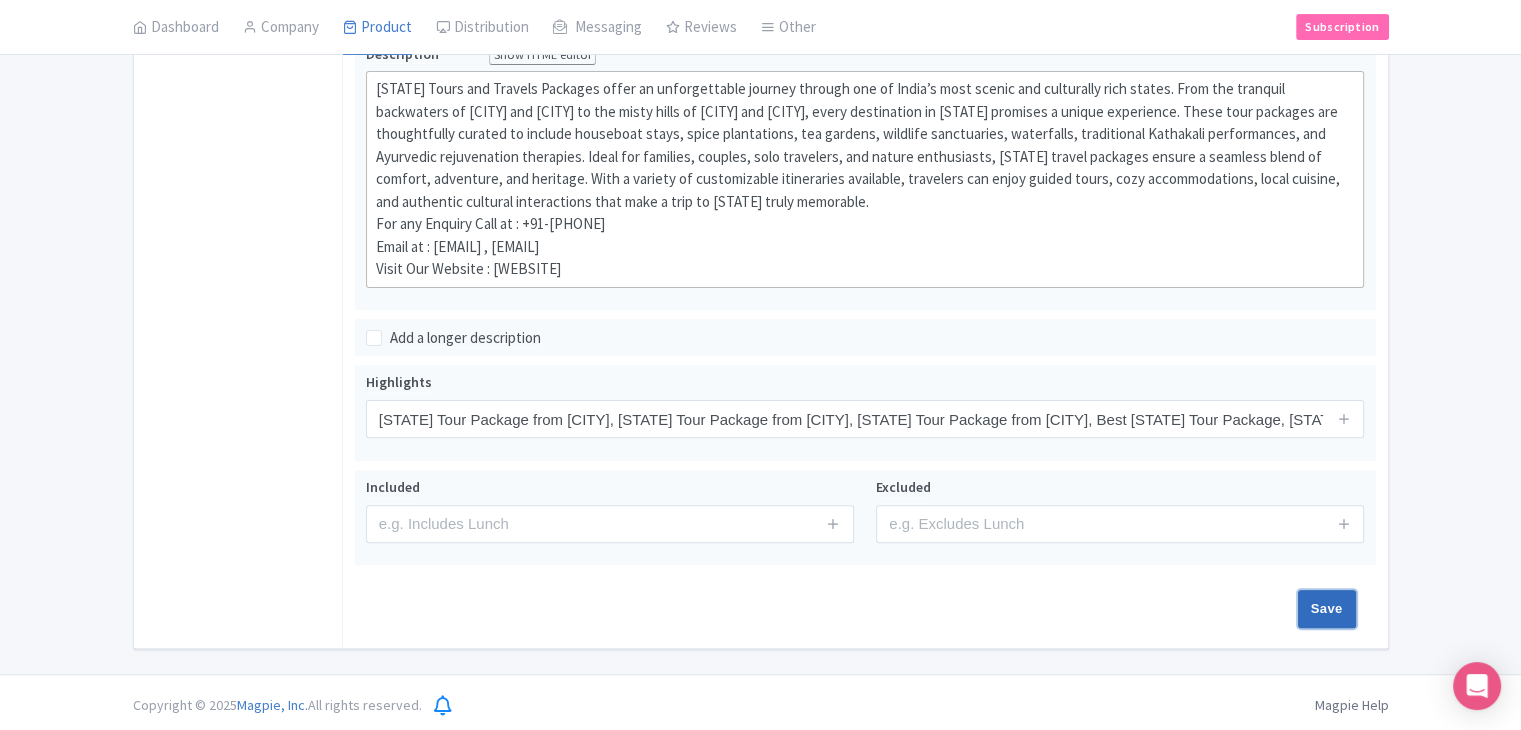 click on "Save" at bounding box center [1327, 609] 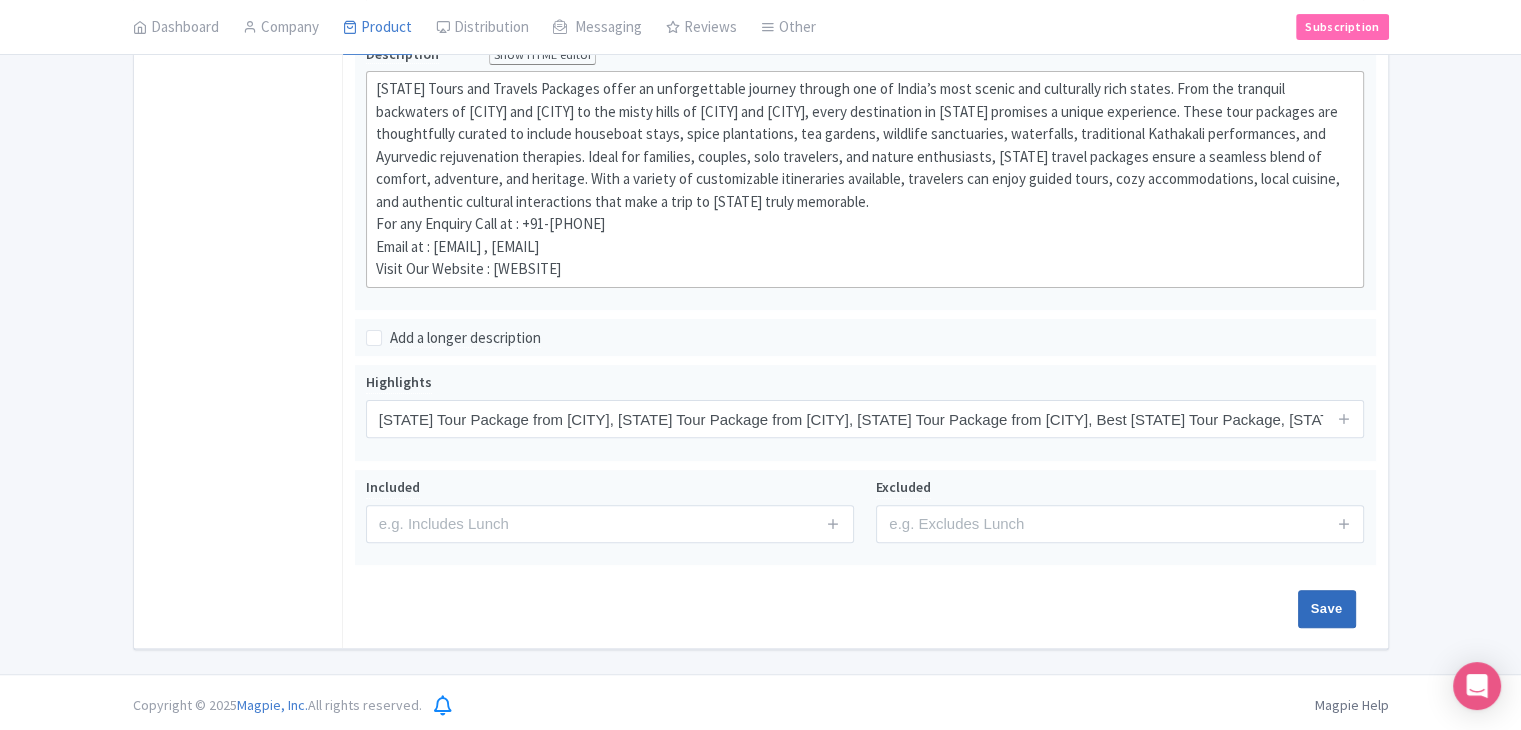 type on "Saving..." 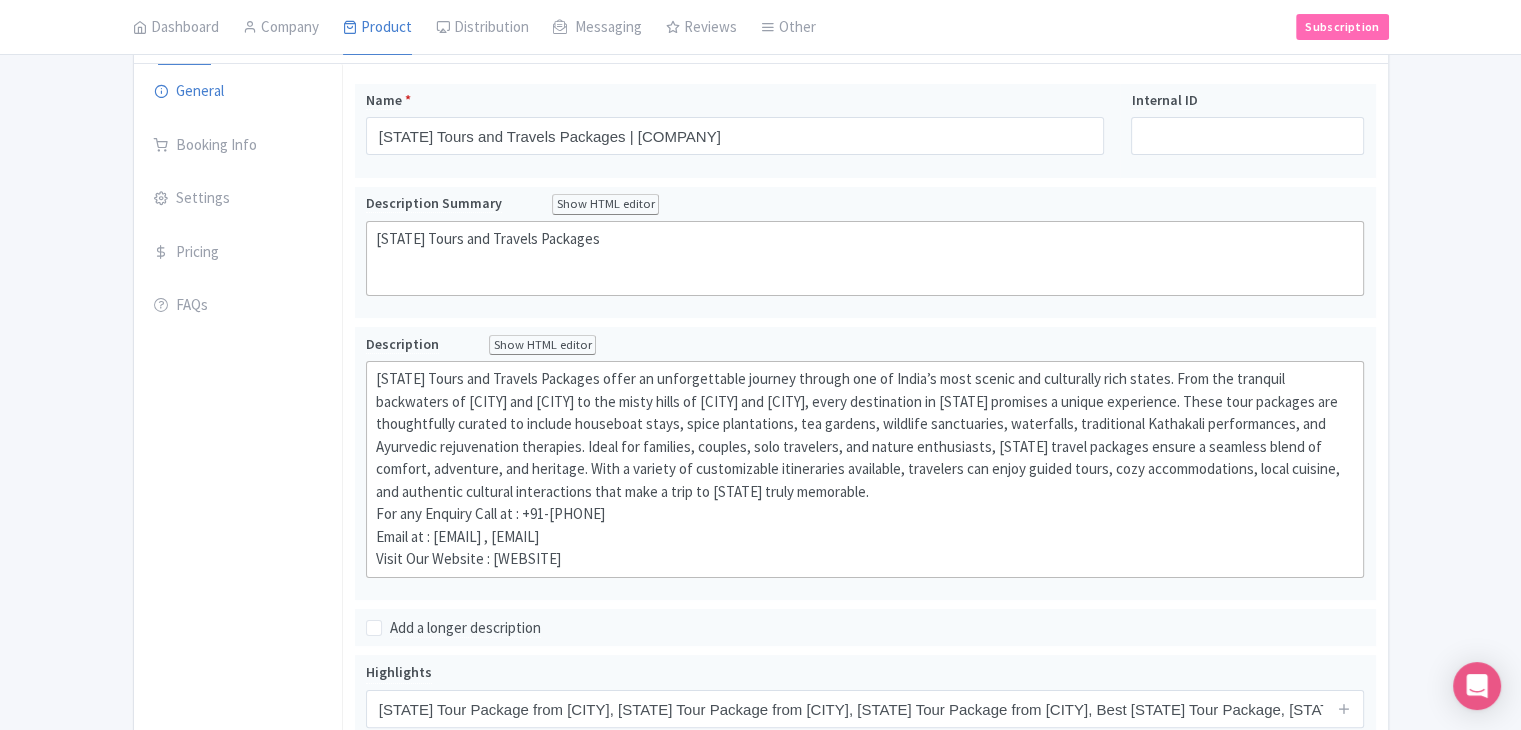 scroll, scrollTop: 0, scrollLeft: 0, axis: both 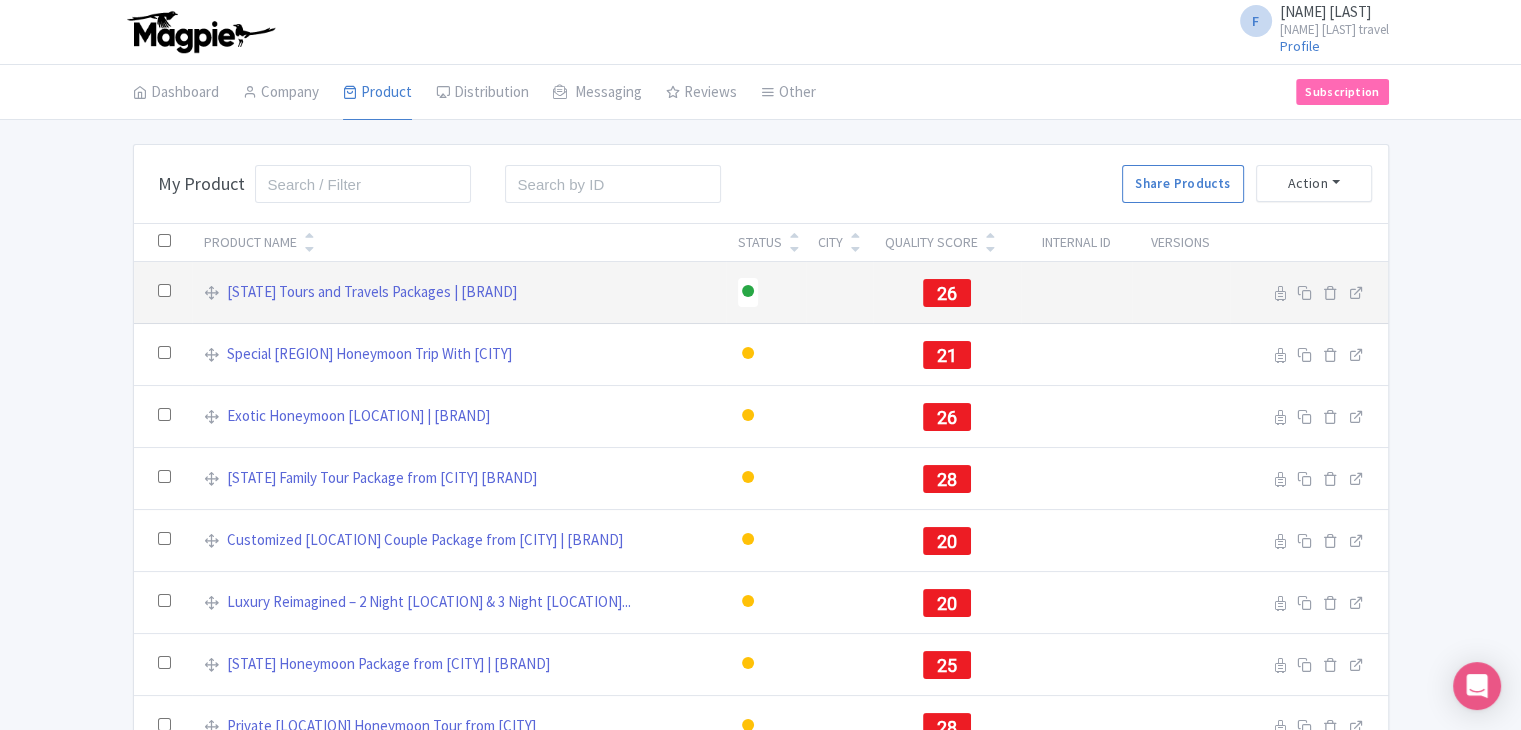click at bounding box center [1309, 293] 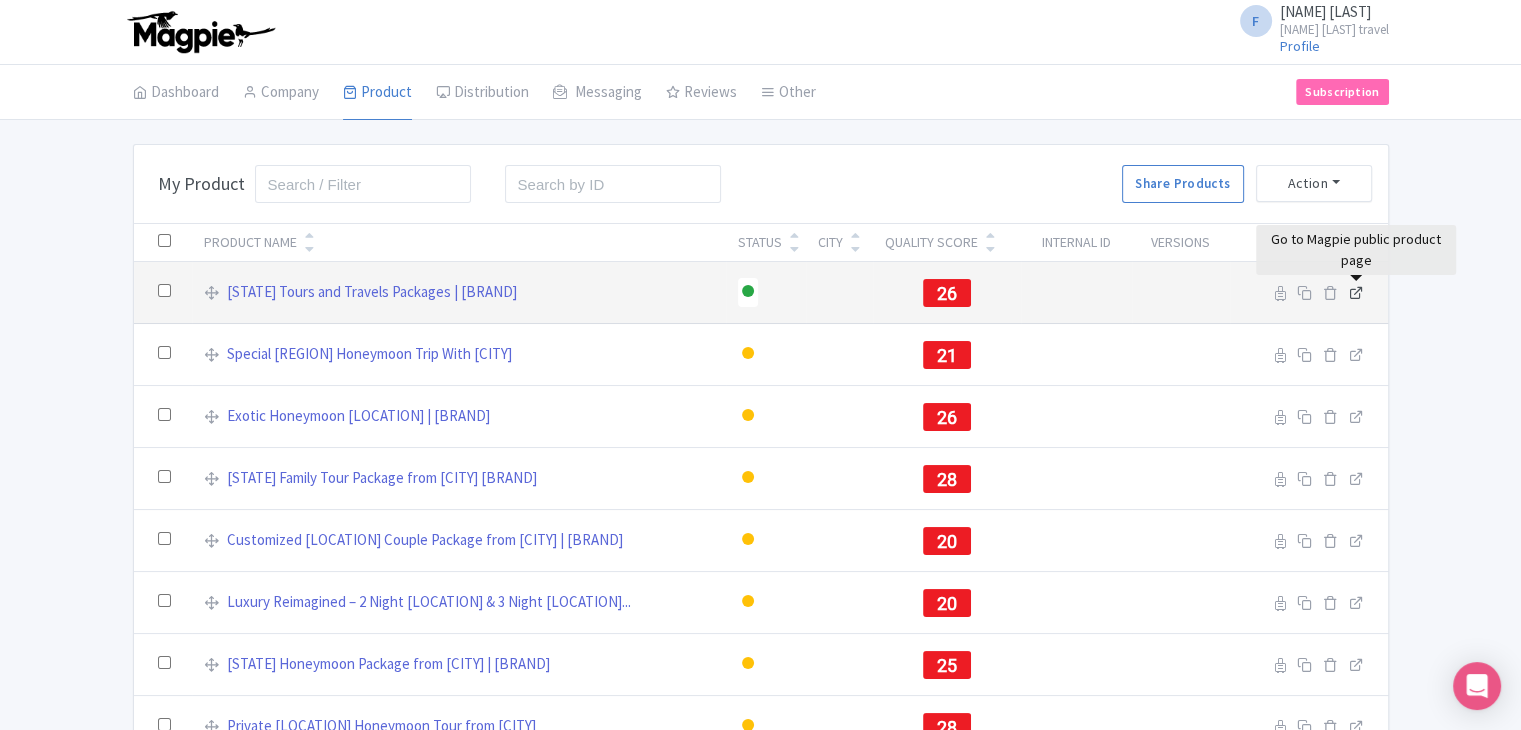 click at bounding box center (1356, 292) 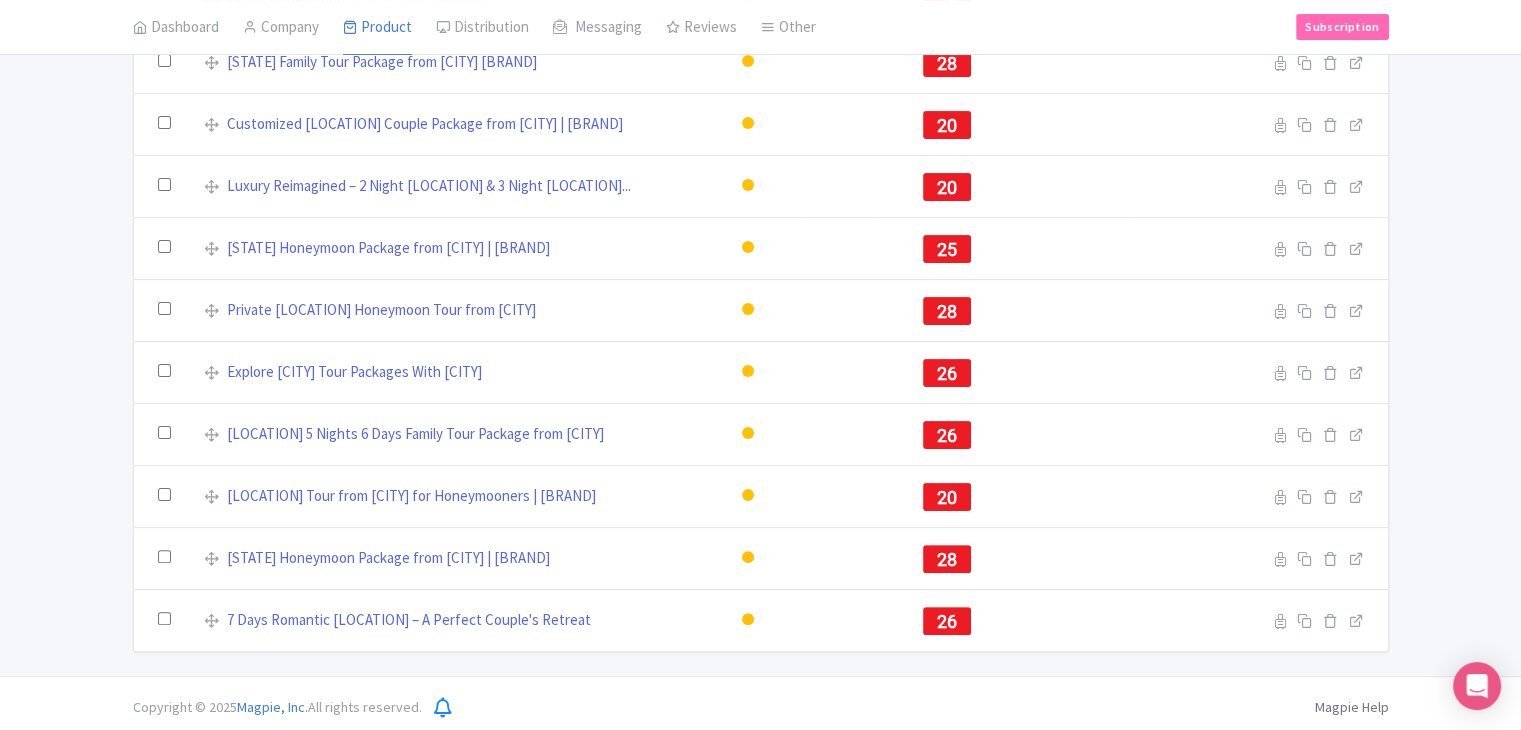 scroll, scrollTop: 420, scrollLeft: 0, axis: vertical 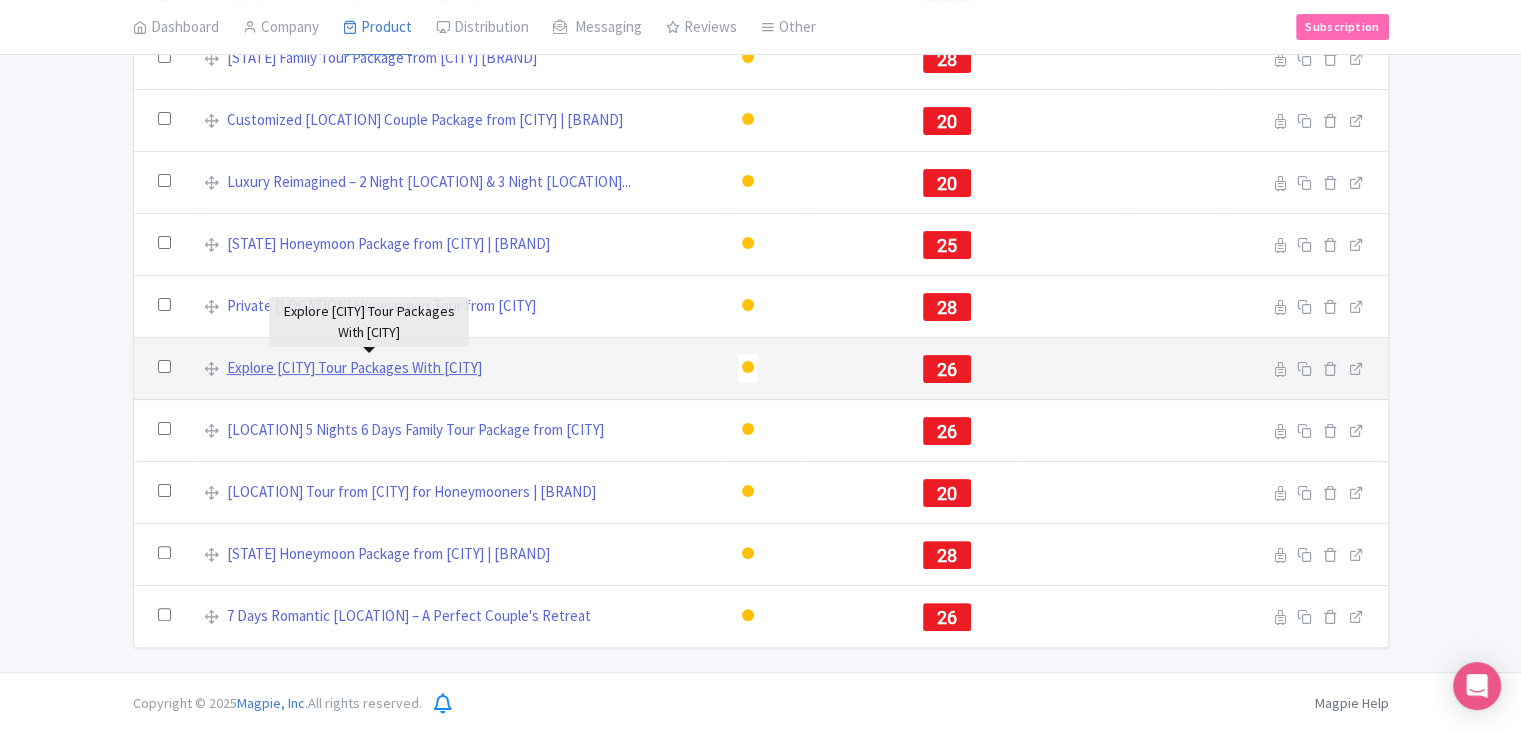 click on "Explore Leh Ladakh Tour Packages With Kargil" at bounding box center [354, 368] 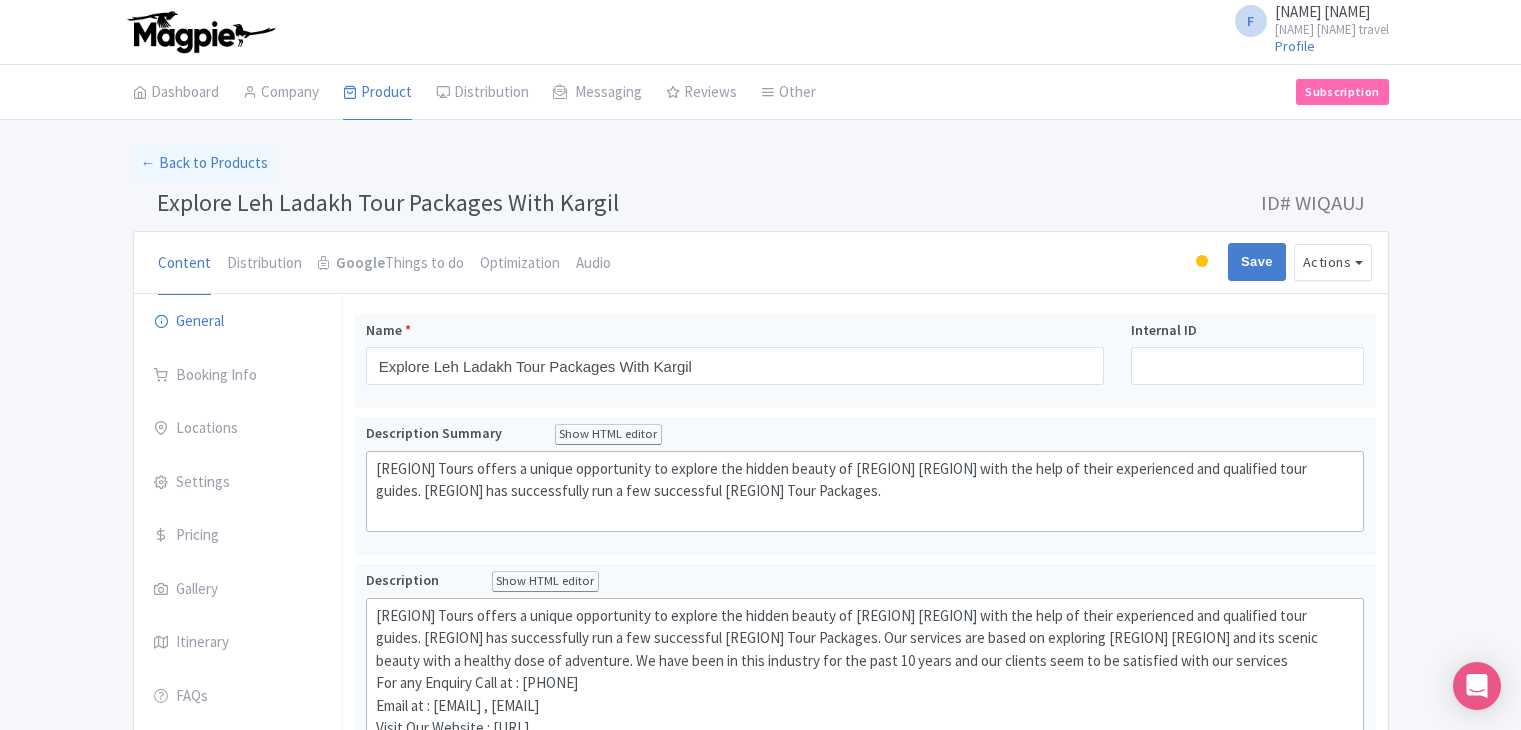 scroll, scrollTop: 0, scrollLeft: 0, axis: both 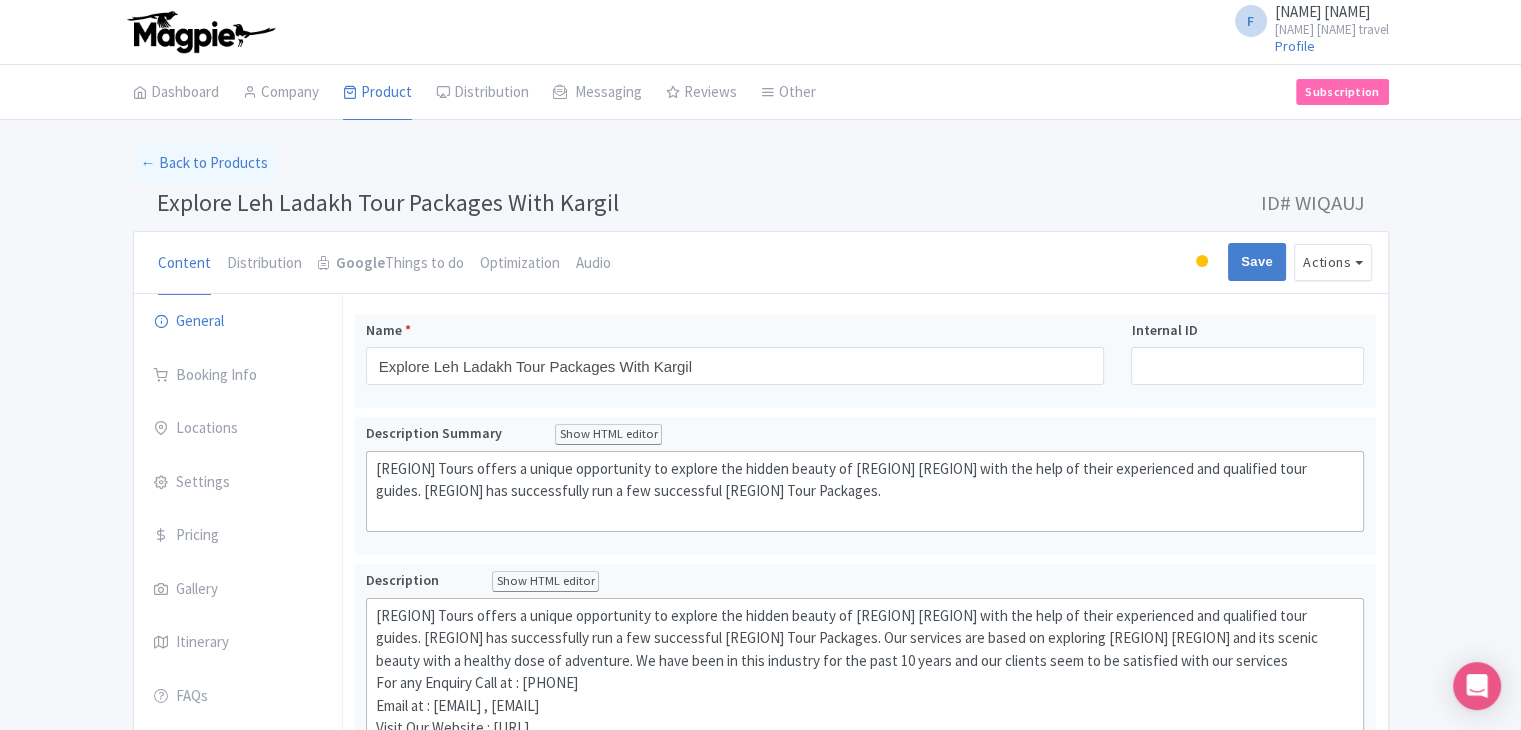 click at bounding box center (1202, 261) 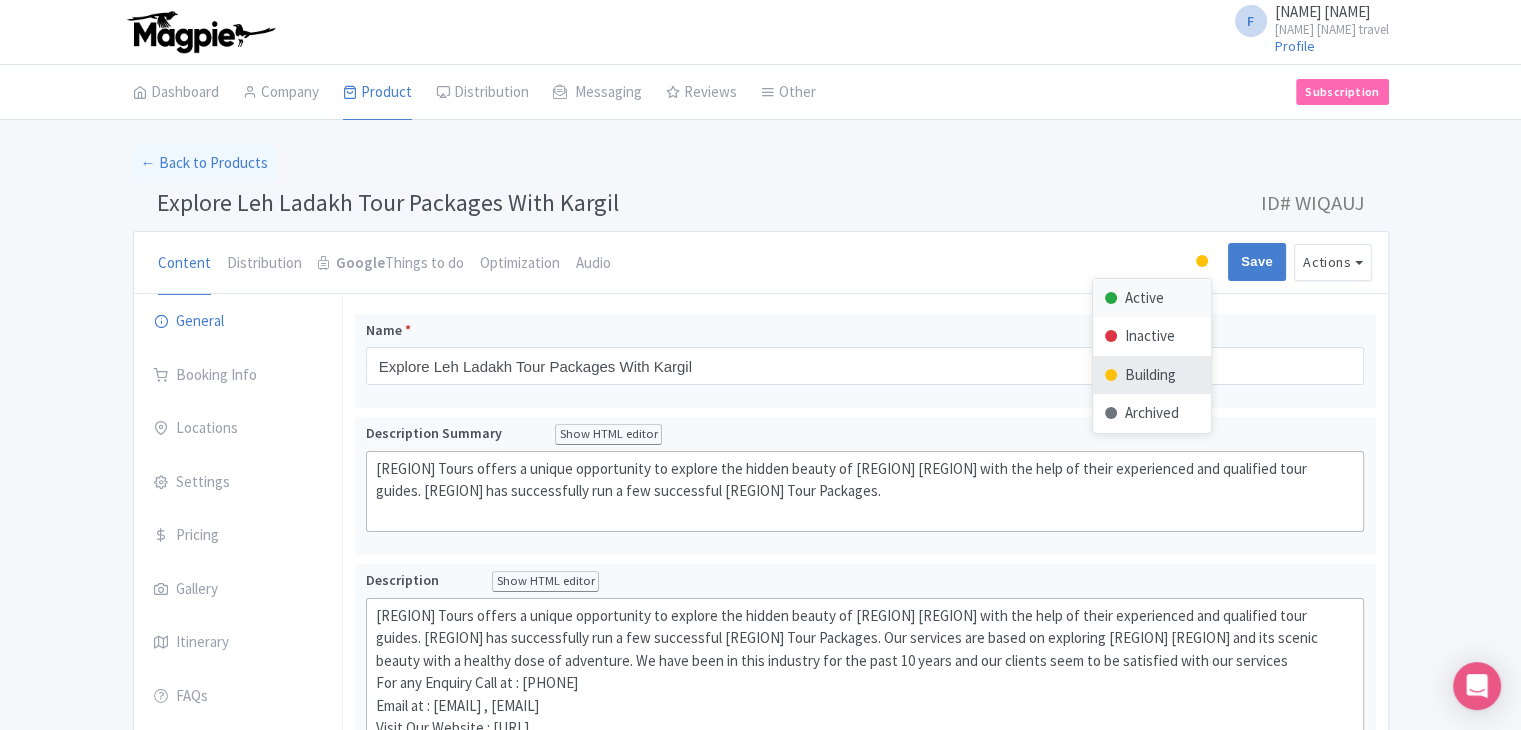 click on "Active" at bounding box center [1152, 298] 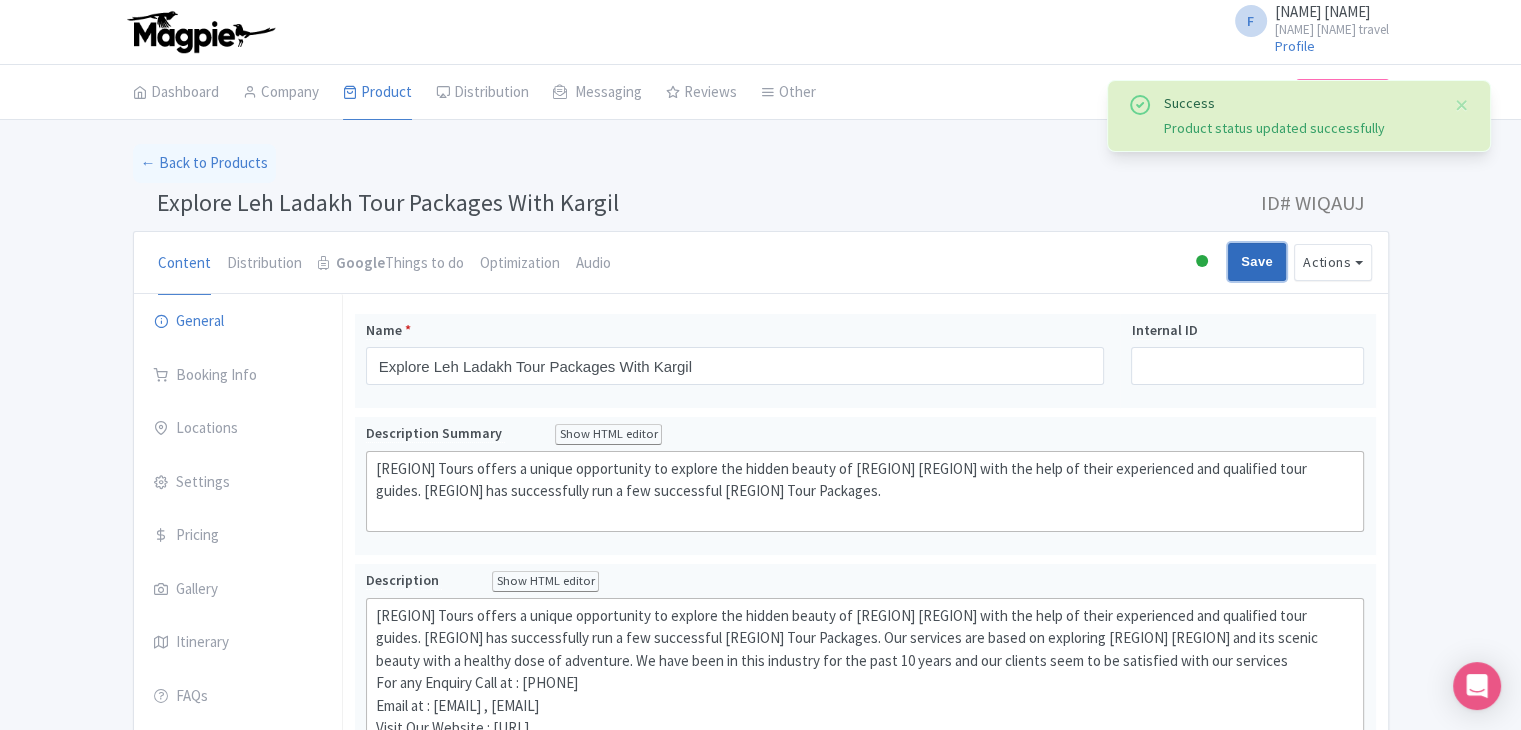 click on "Save" at bounding box center [1257, 262] 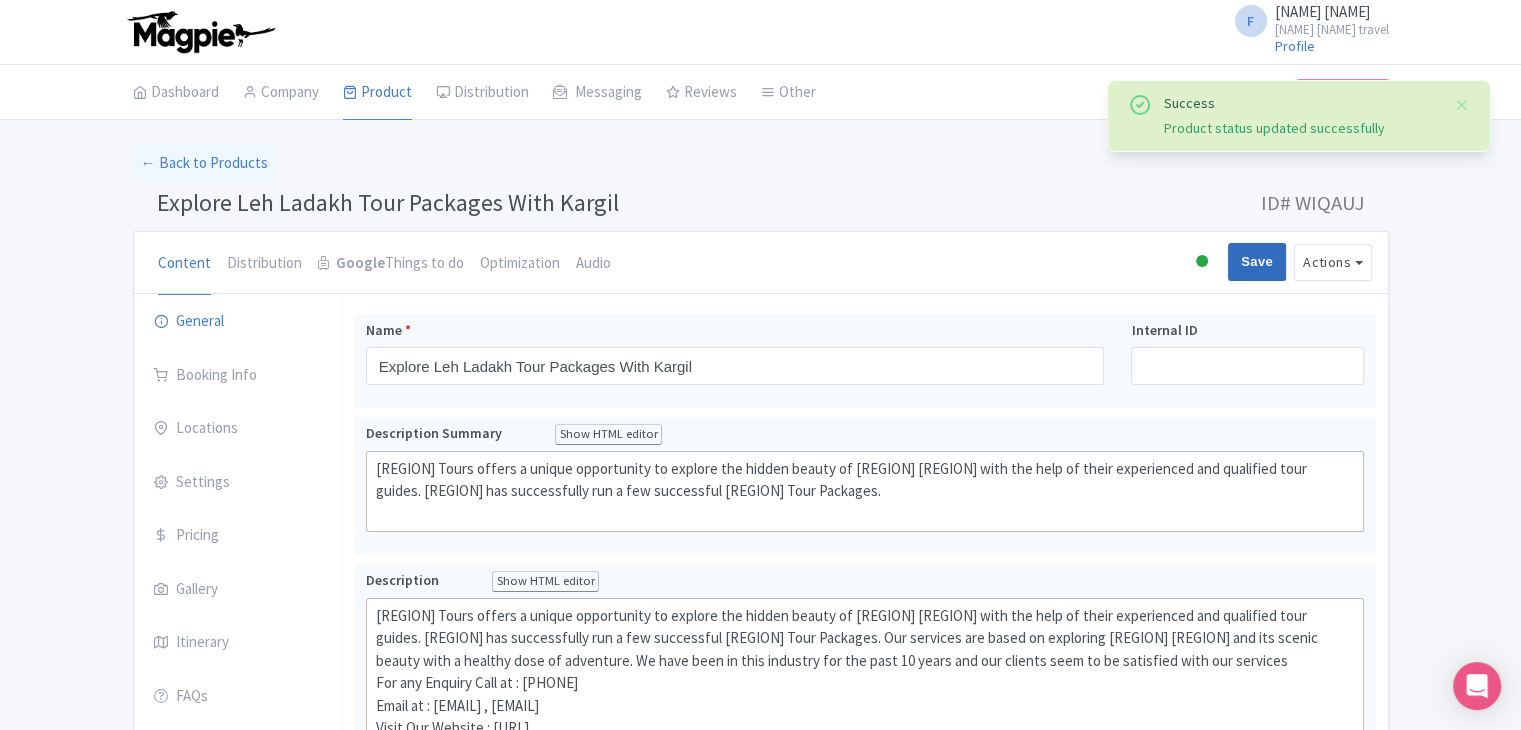 type on "Saving..." 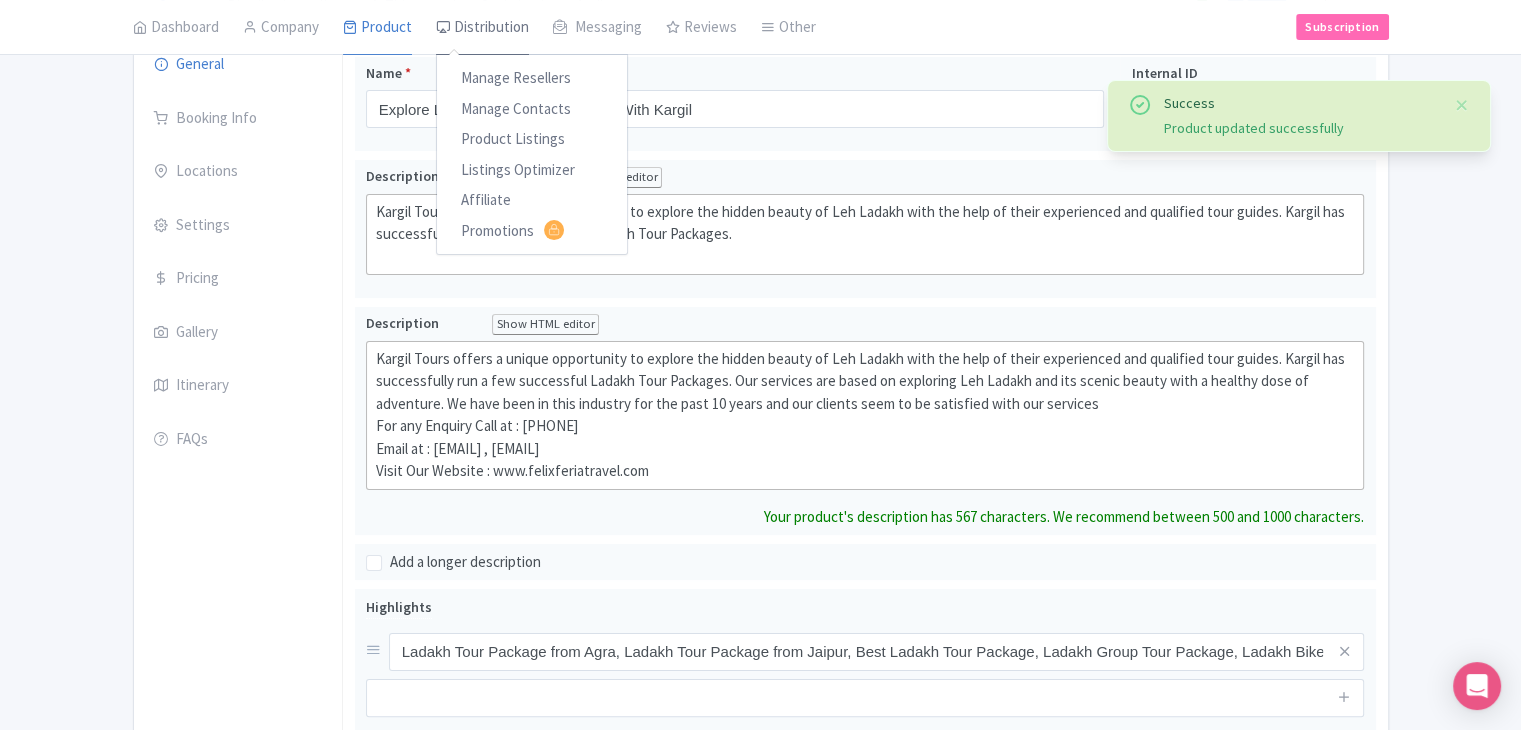 scroll, scrollTop: 0, scrollLeft: 0, axis: both 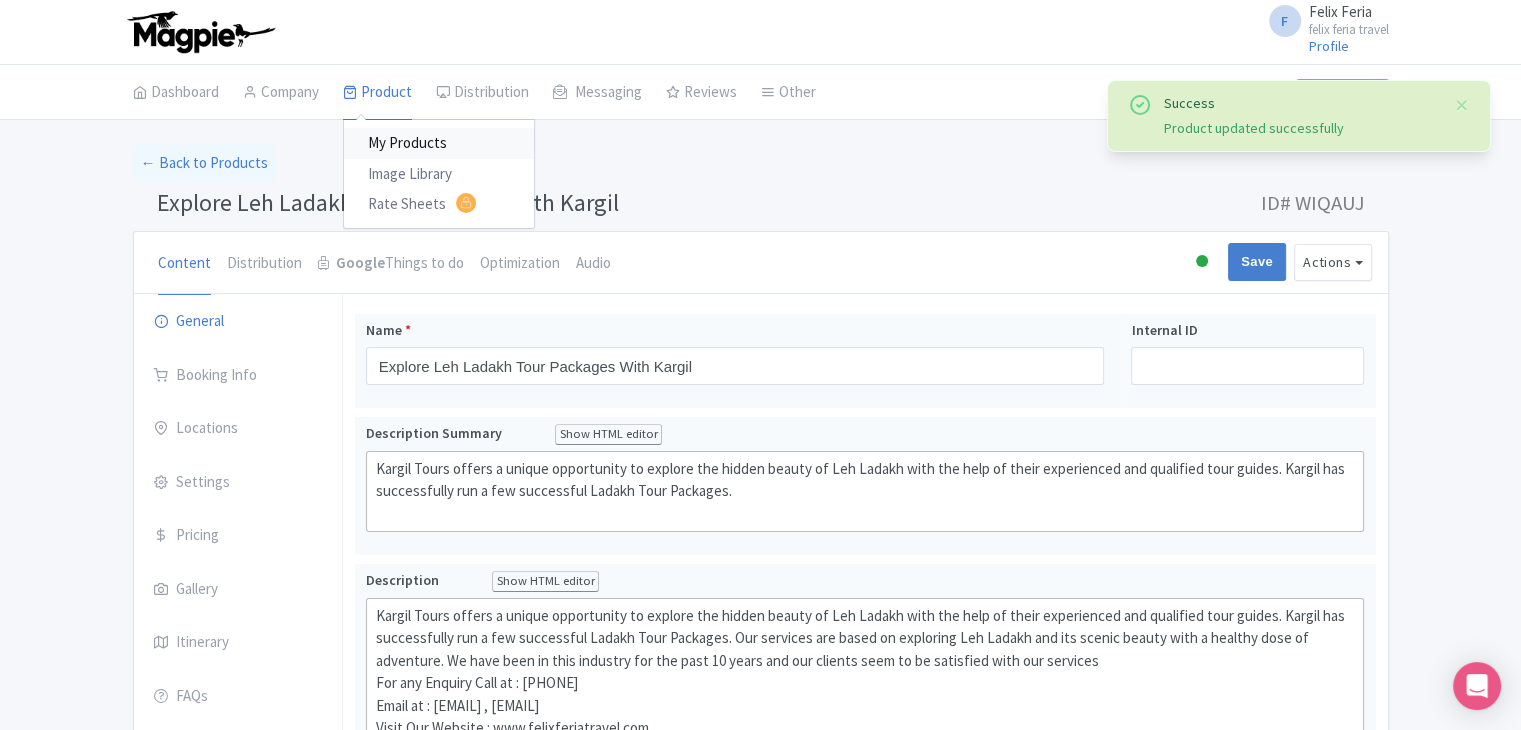 click on "My Products" at bounding box center [439, 143] 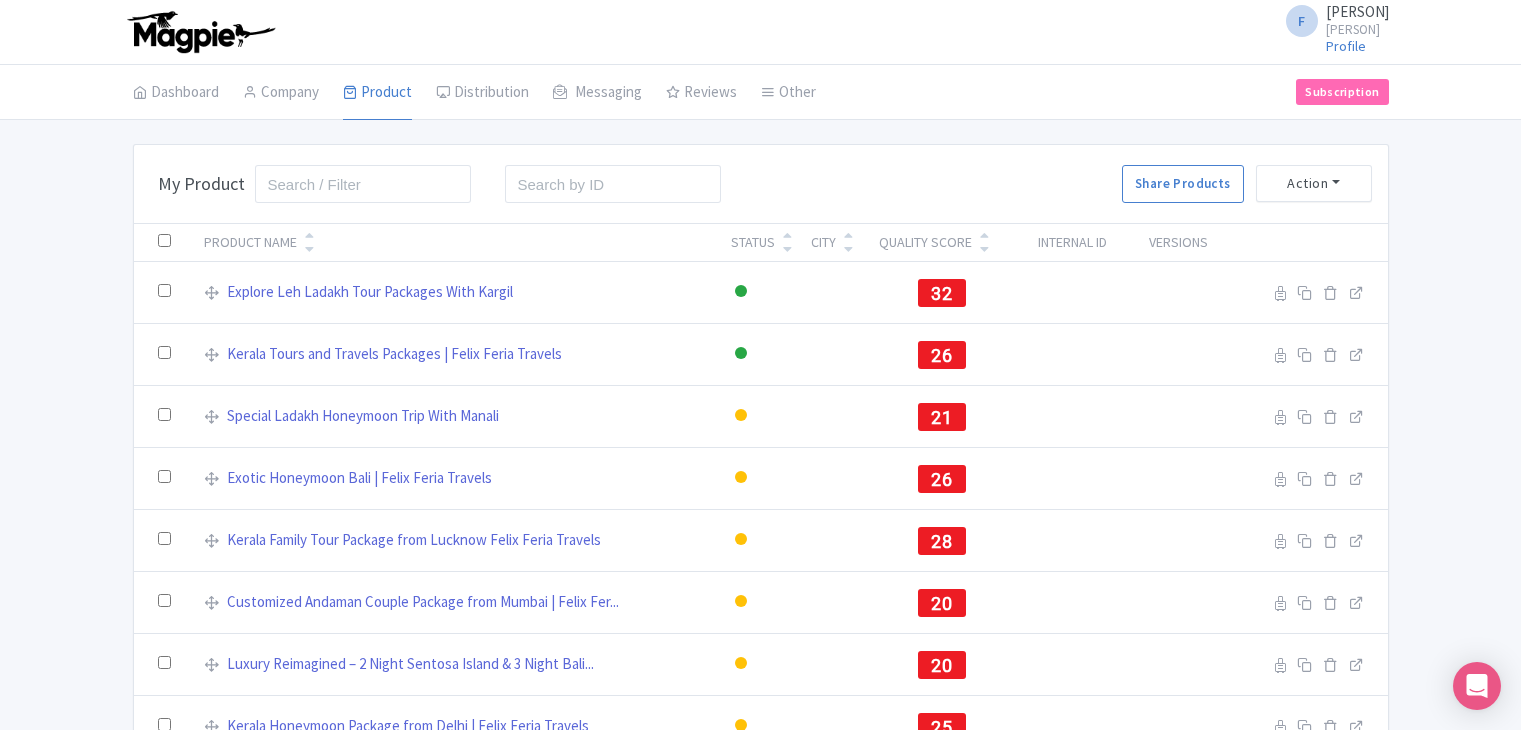 scroll, scrollTop: 0, scrollLeft: 0, axis: both 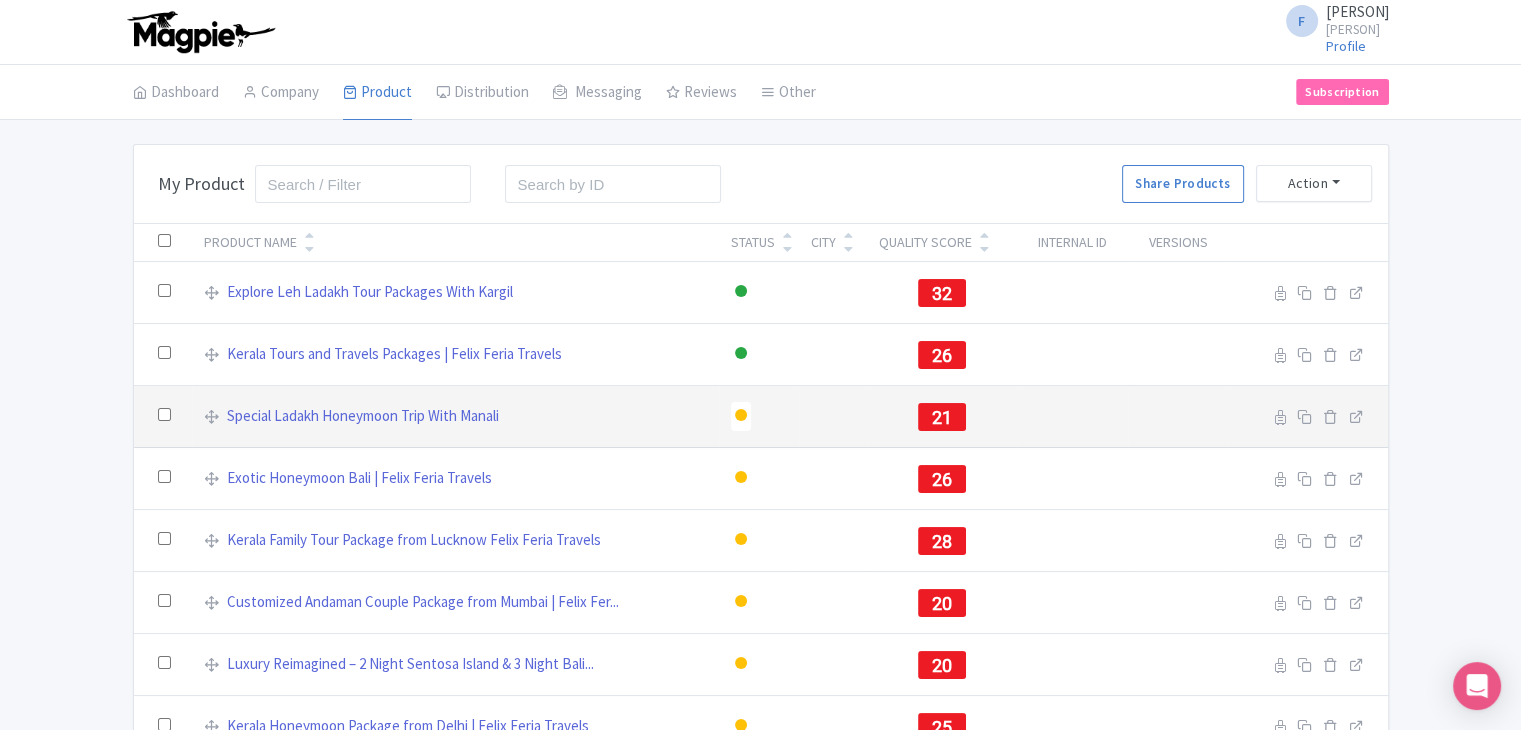 click at bounding box center (741, 415) 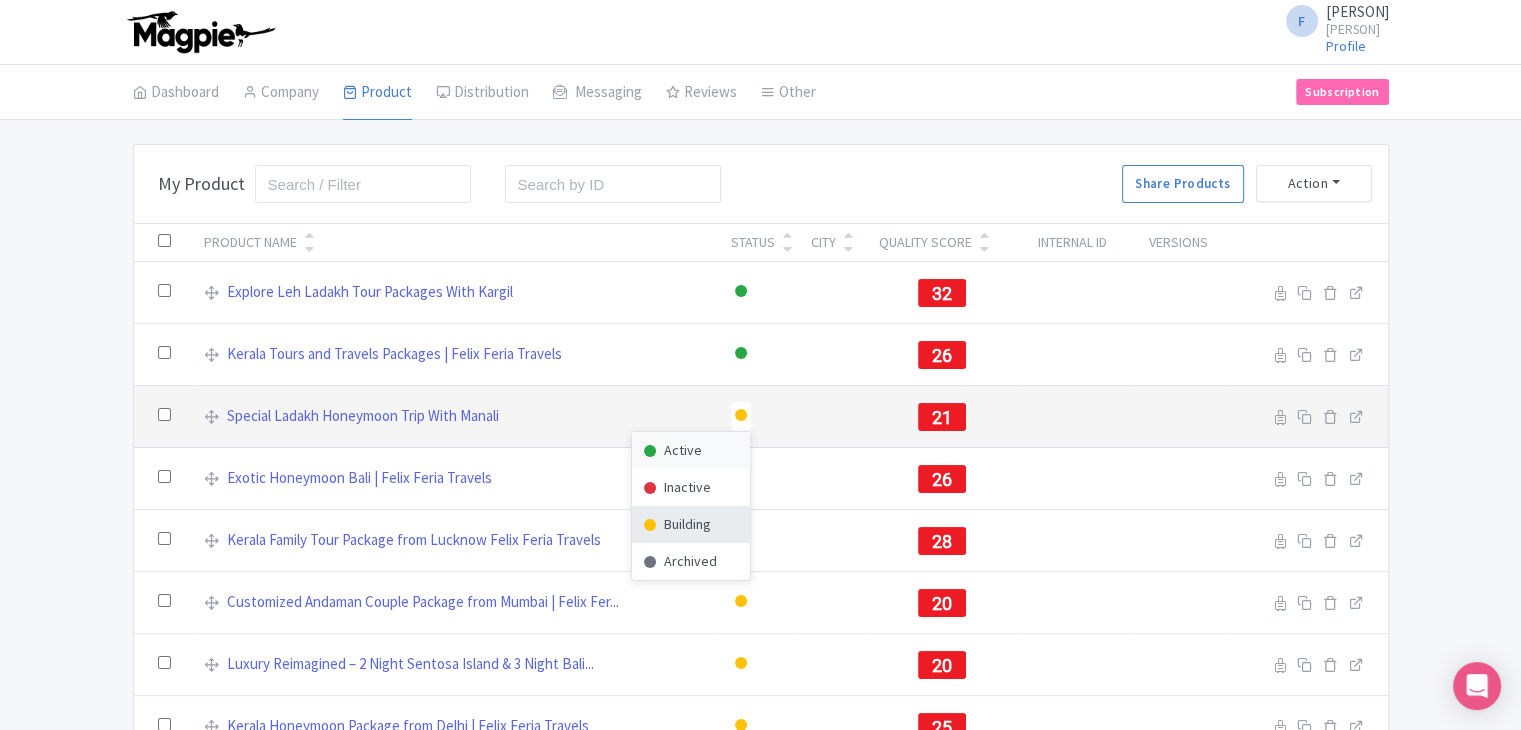 click on "Active" at bounding box center (691, 450) 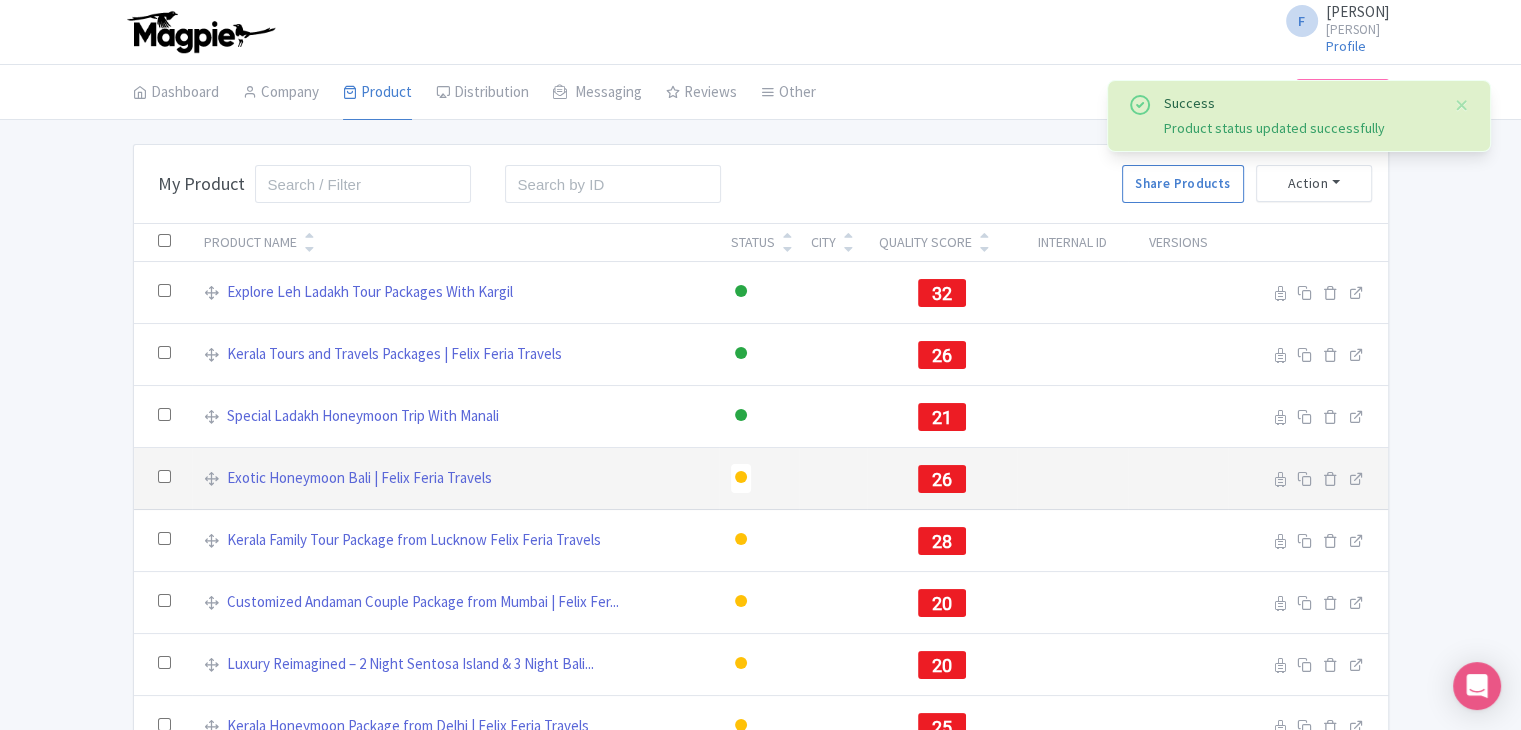 click at bounding box center [741, 477] 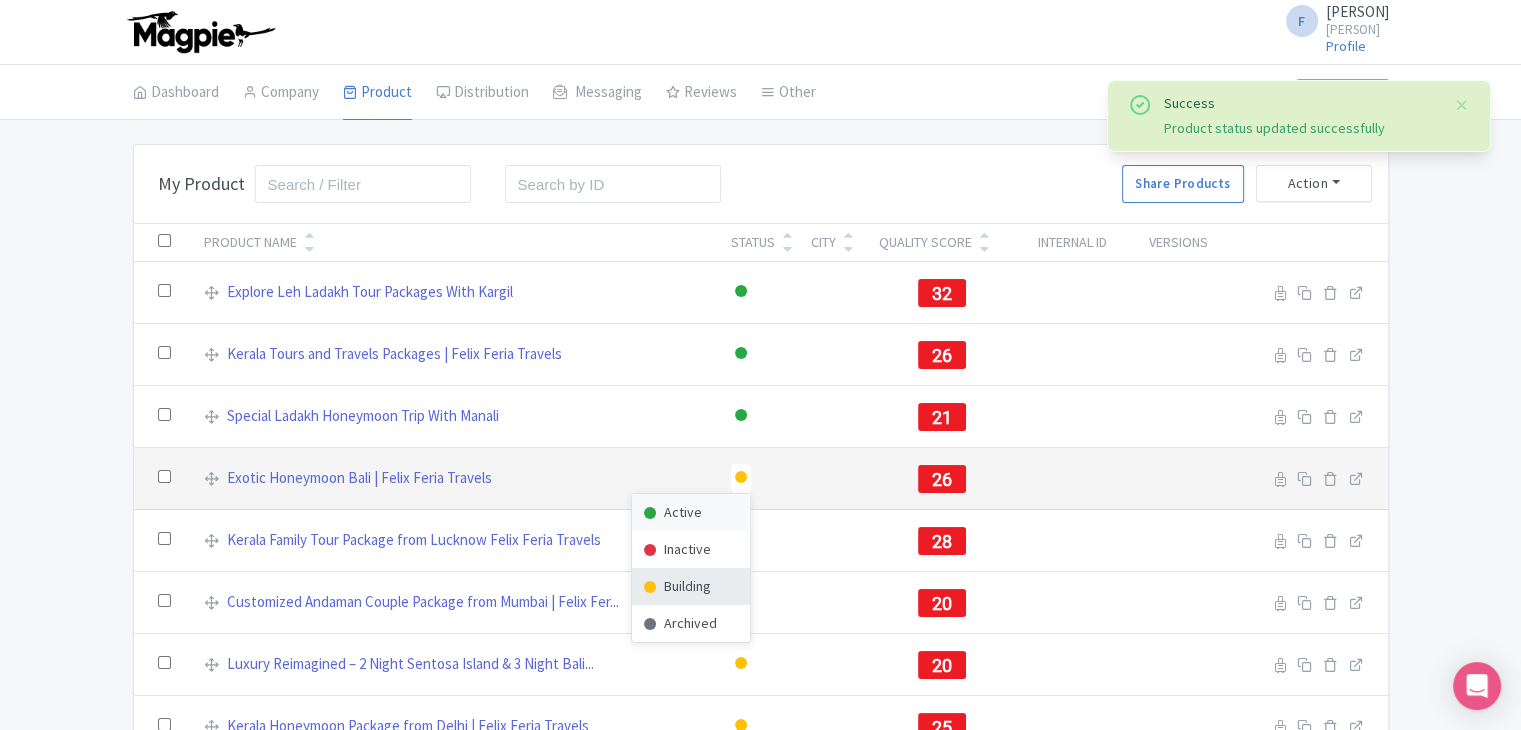 click on "Active" at bounding box center (691, 512) 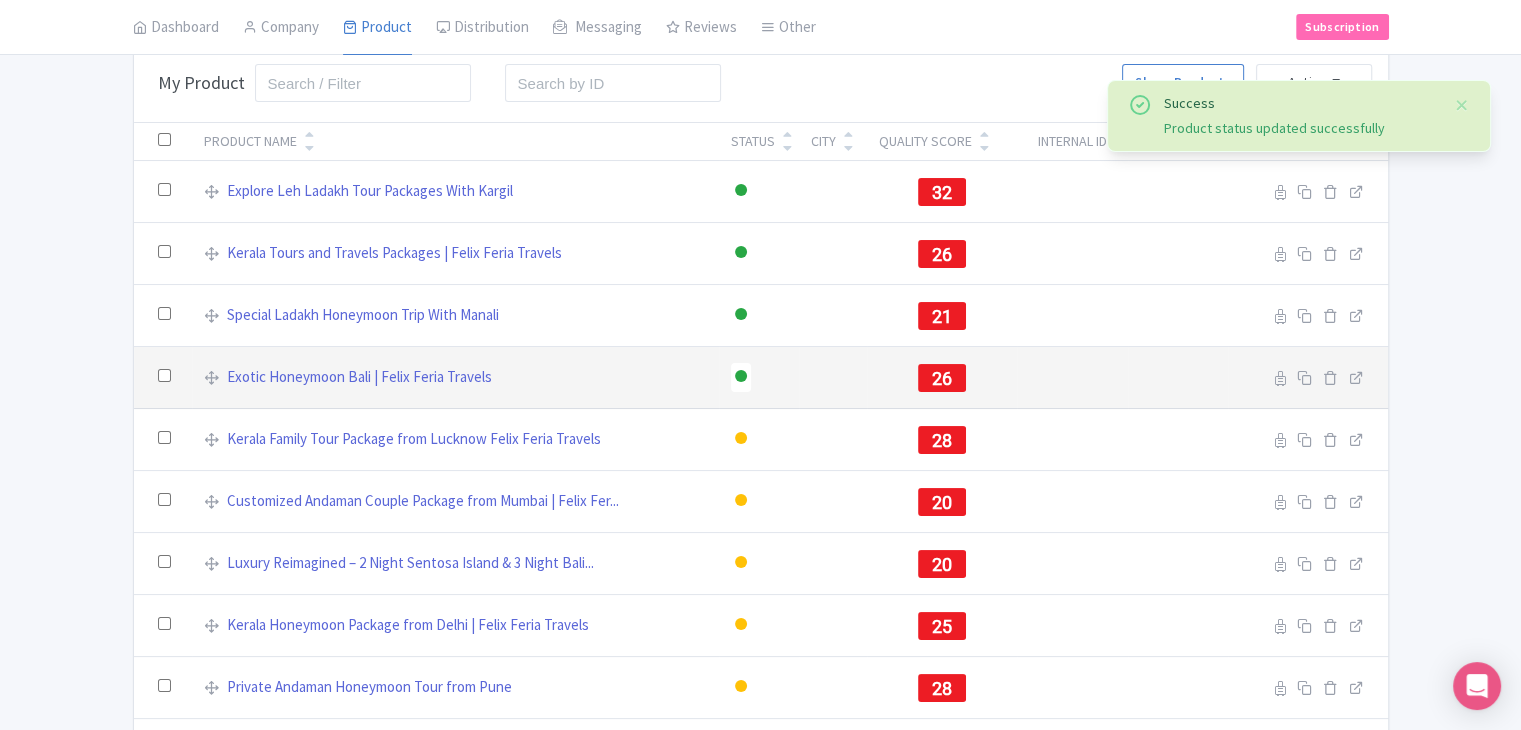 scroll, scrollTop: 300, scrollLeft: 0, axis: vertical 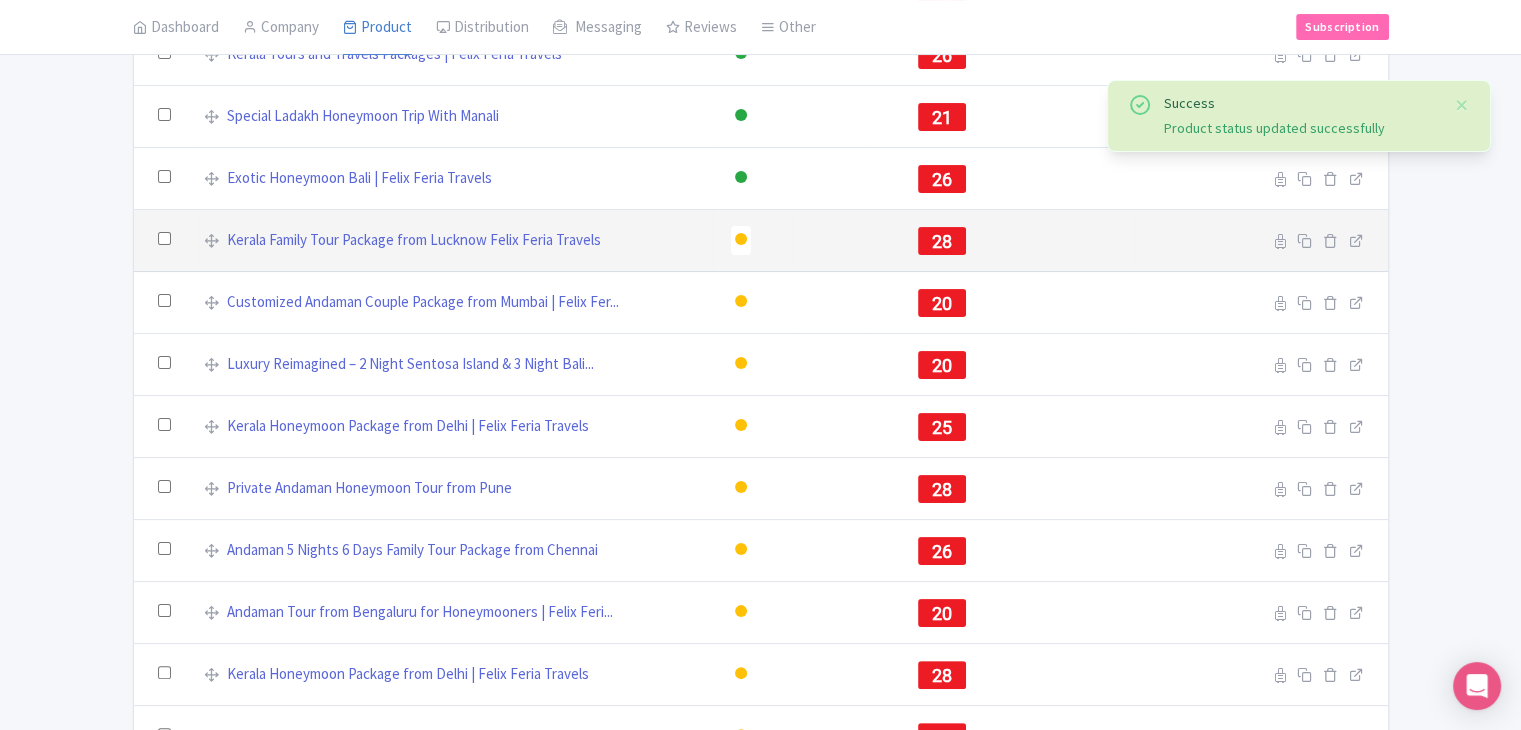 click at bounding box center [741, 239] 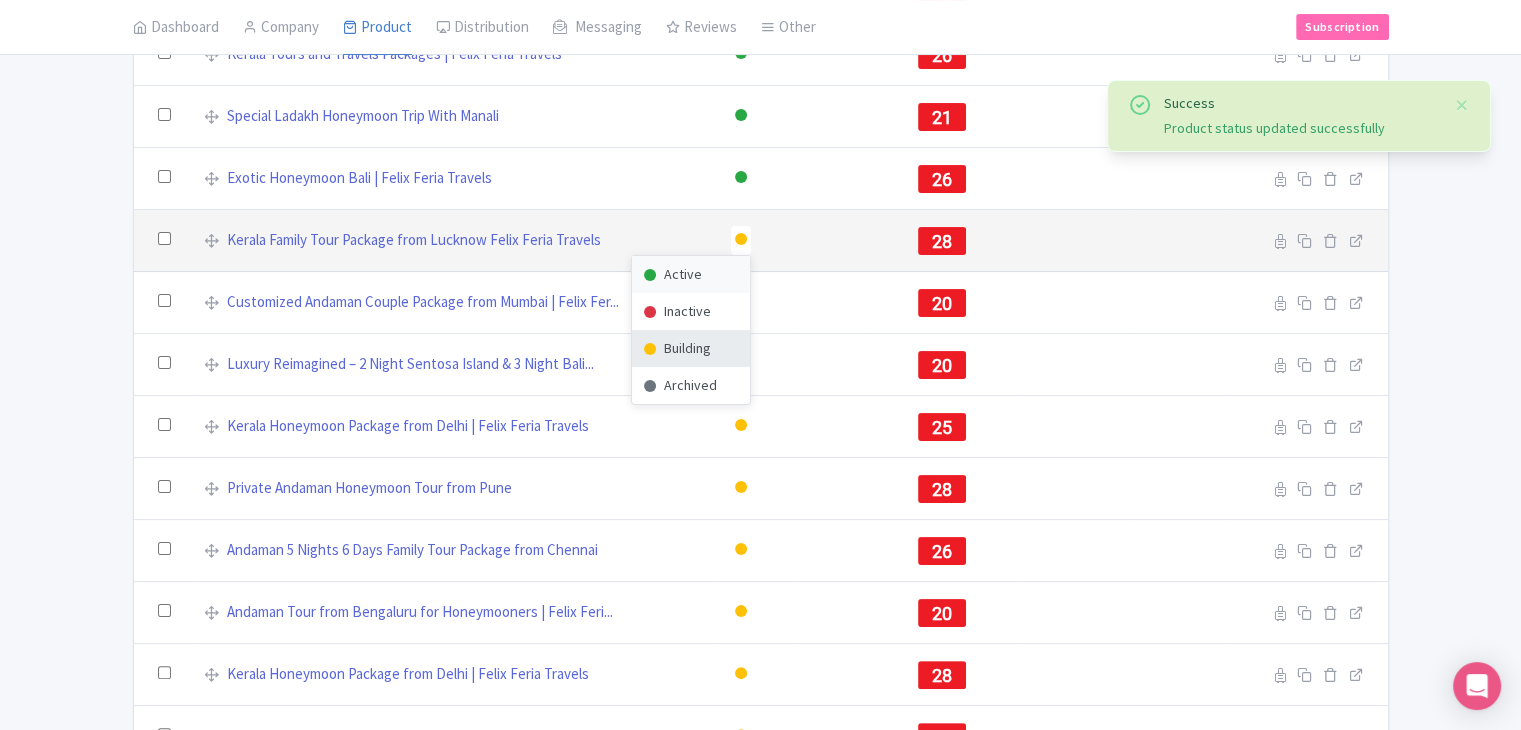 click on "Active" at bounding box center [691, 274] 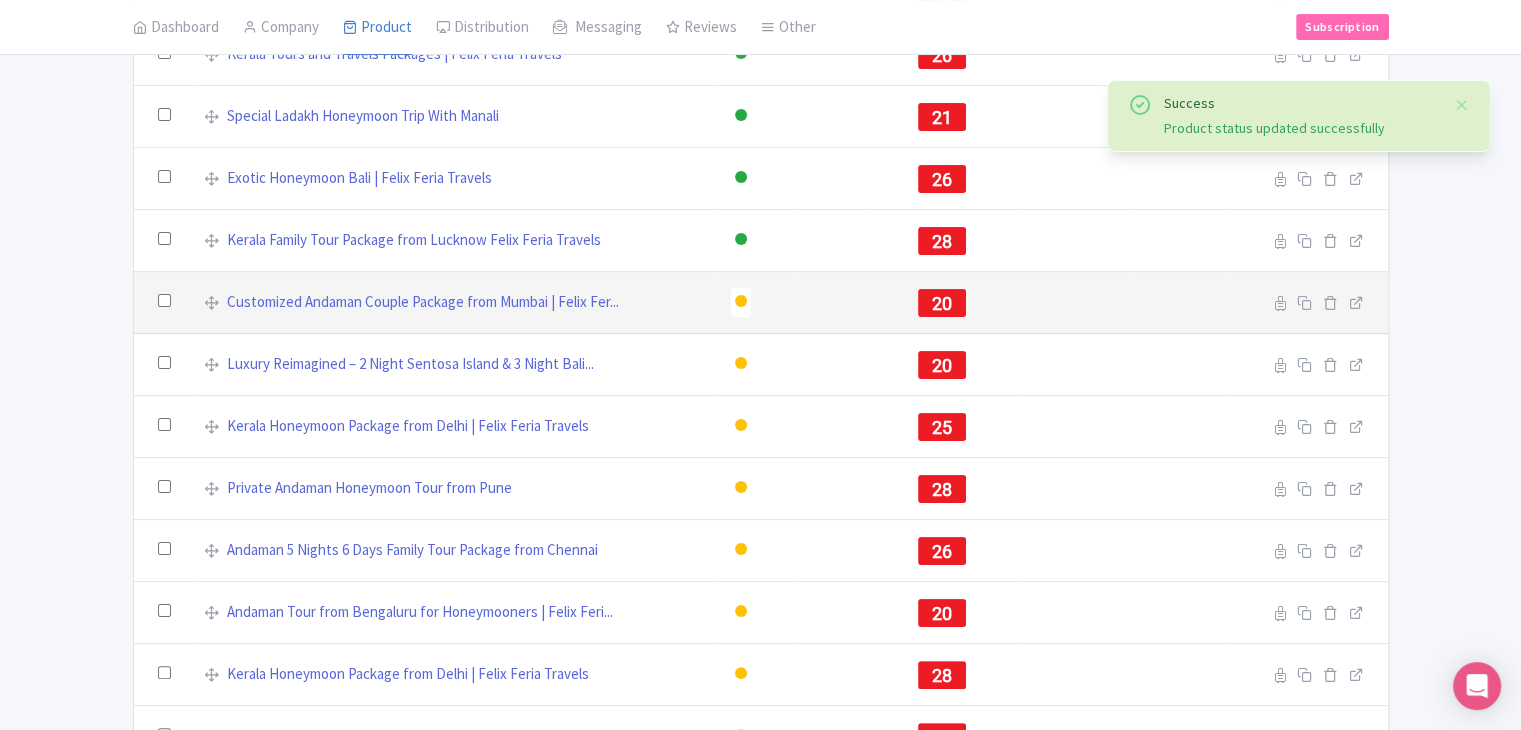 click at bounding box center [741, 302] 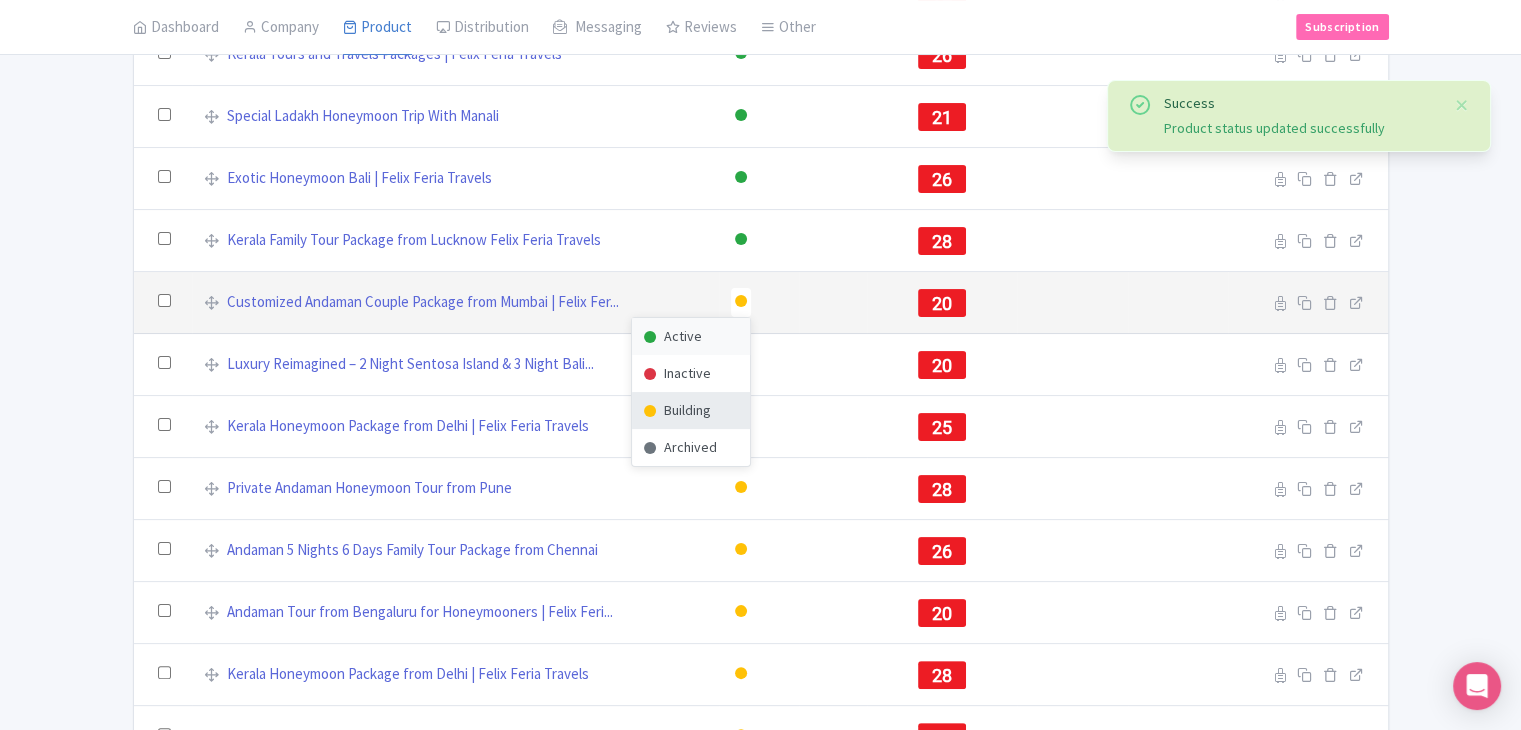 click on "Active" at bounding box center [691, 336] 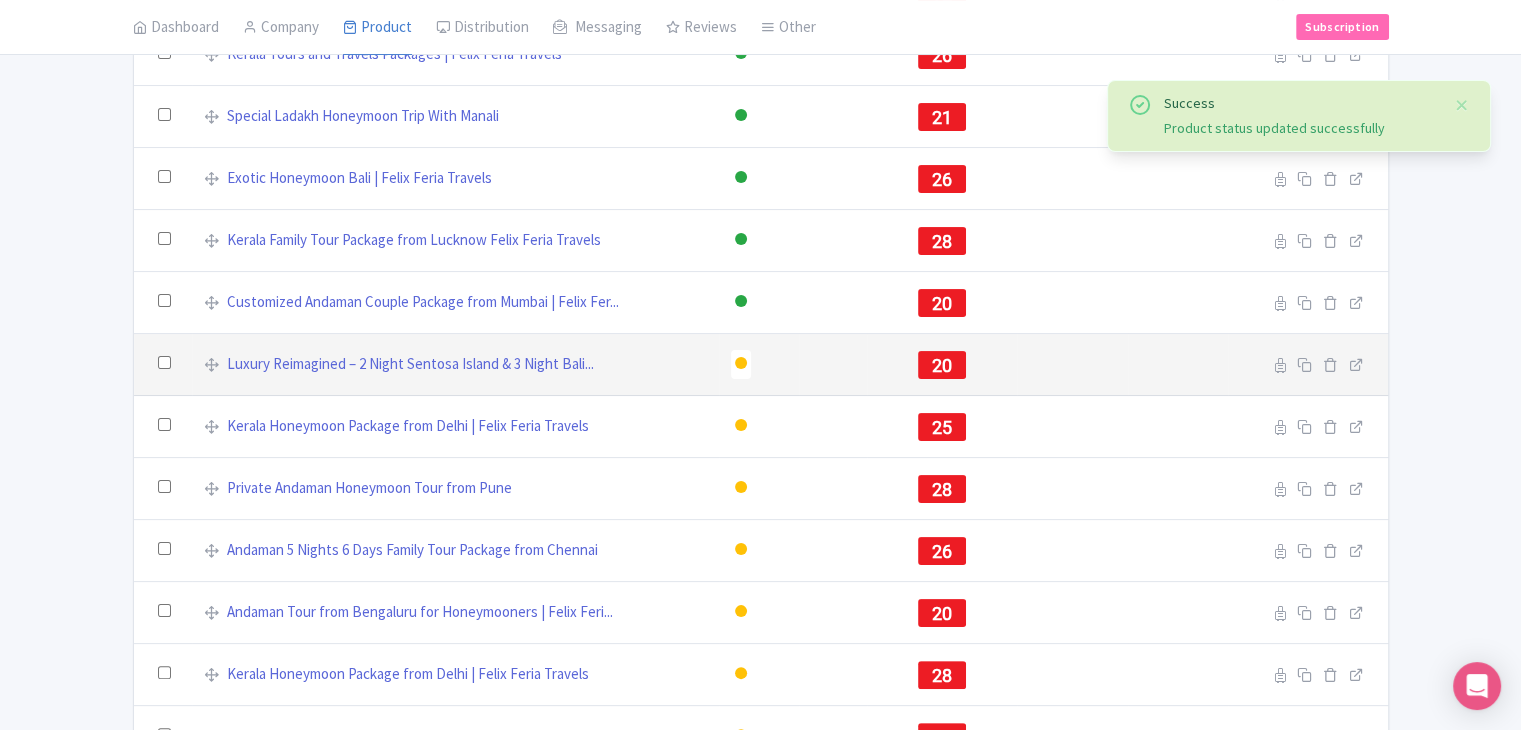 click at bounding box center [741, 363] 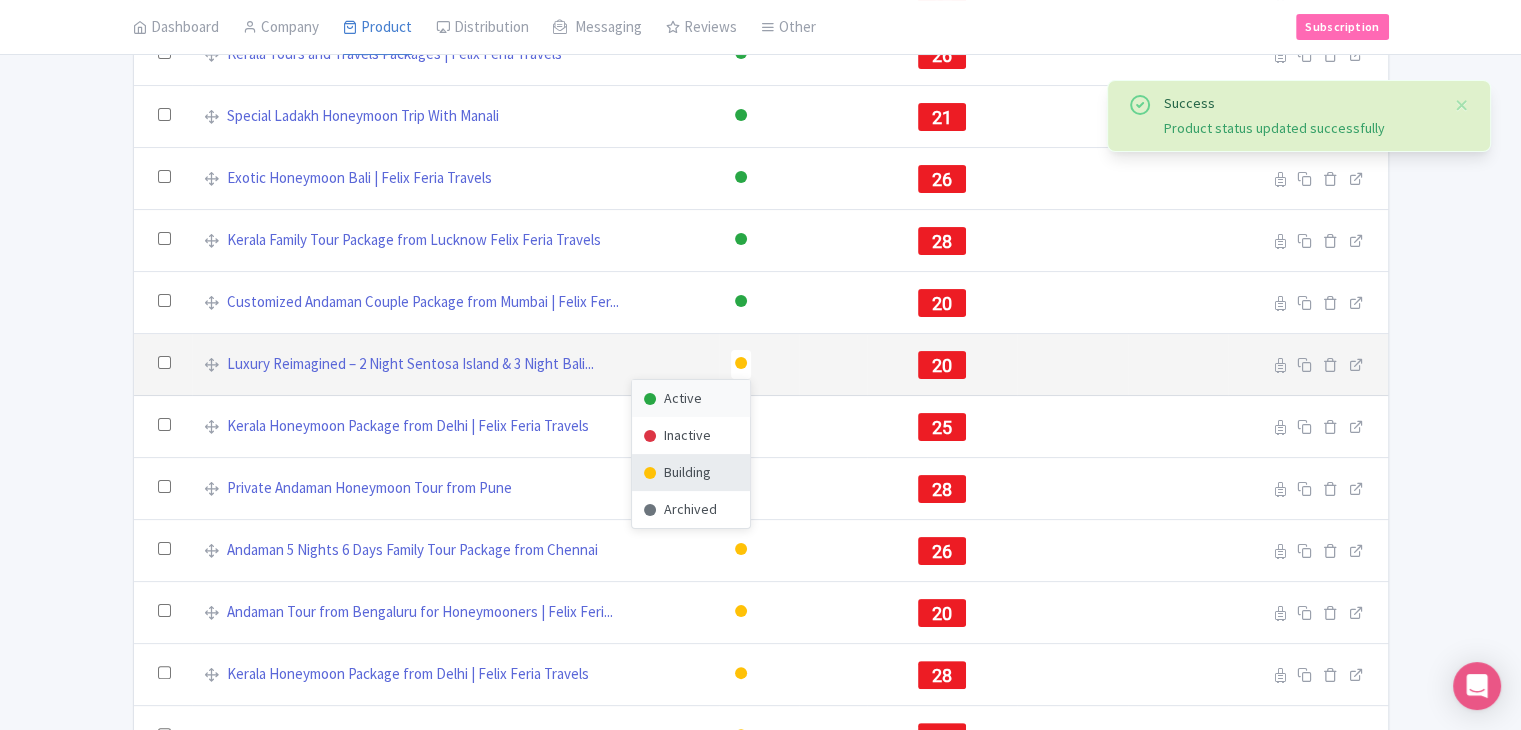 click on "Active" at bounding box center (691, 398) 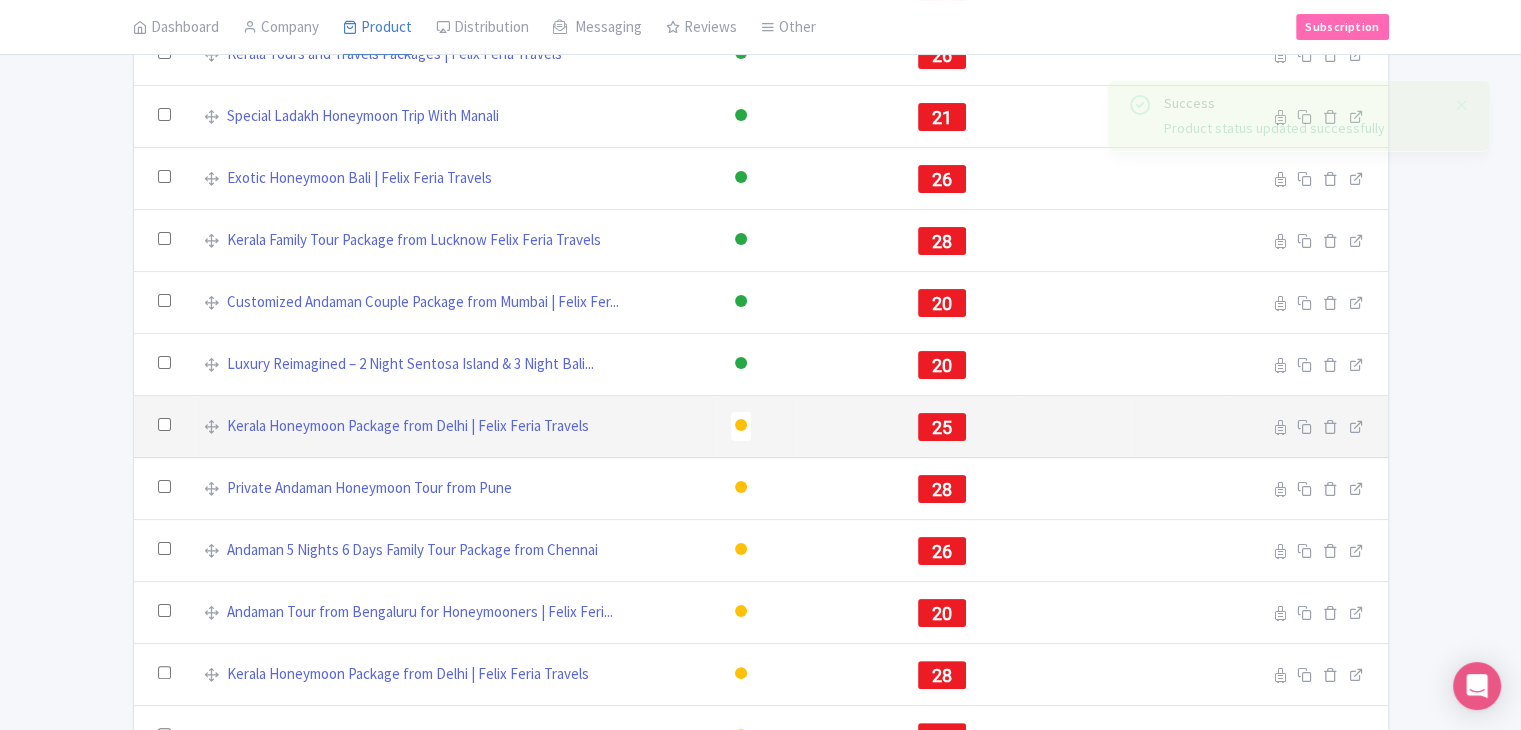 click at bounding box center (741, 425) 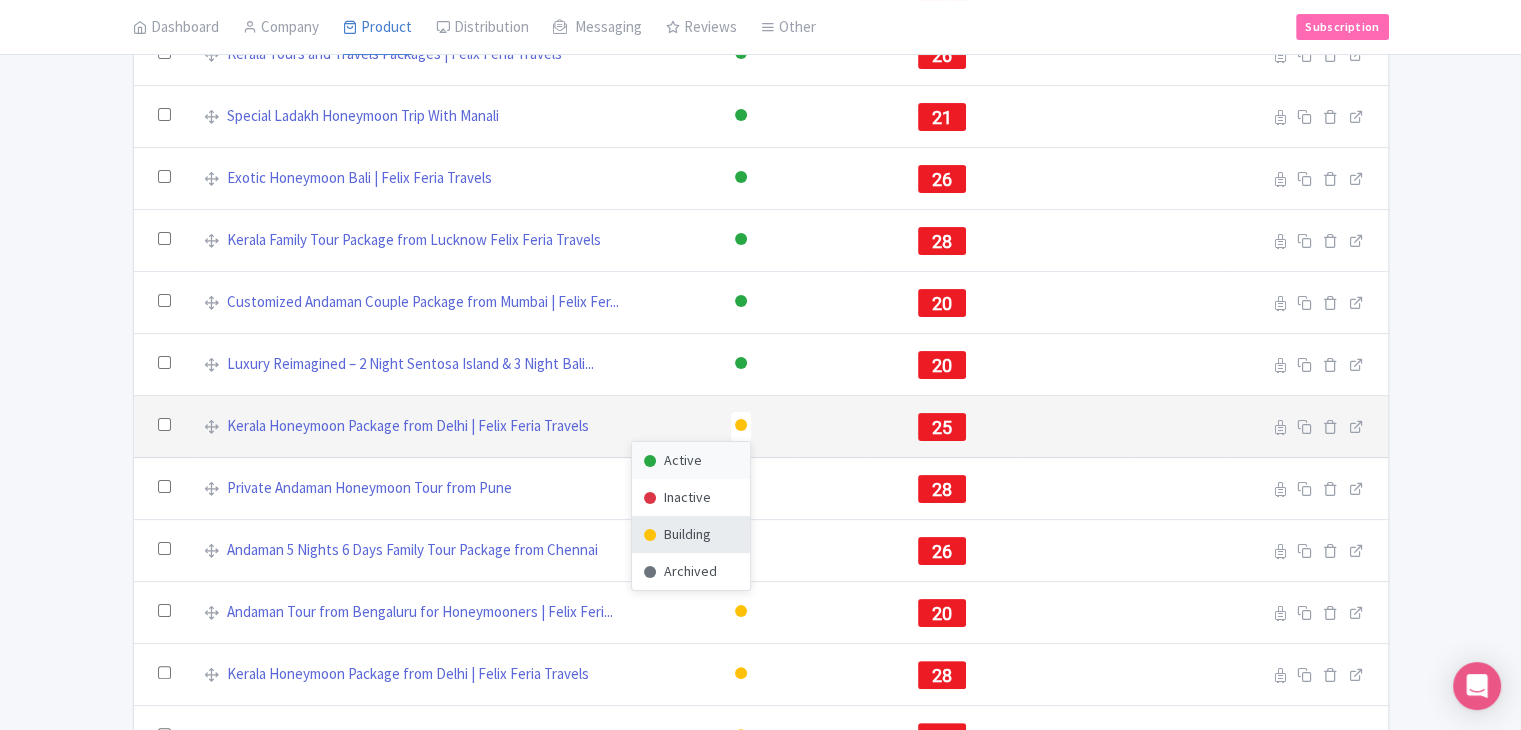 click on "Active" at bounding box center (691, 460) 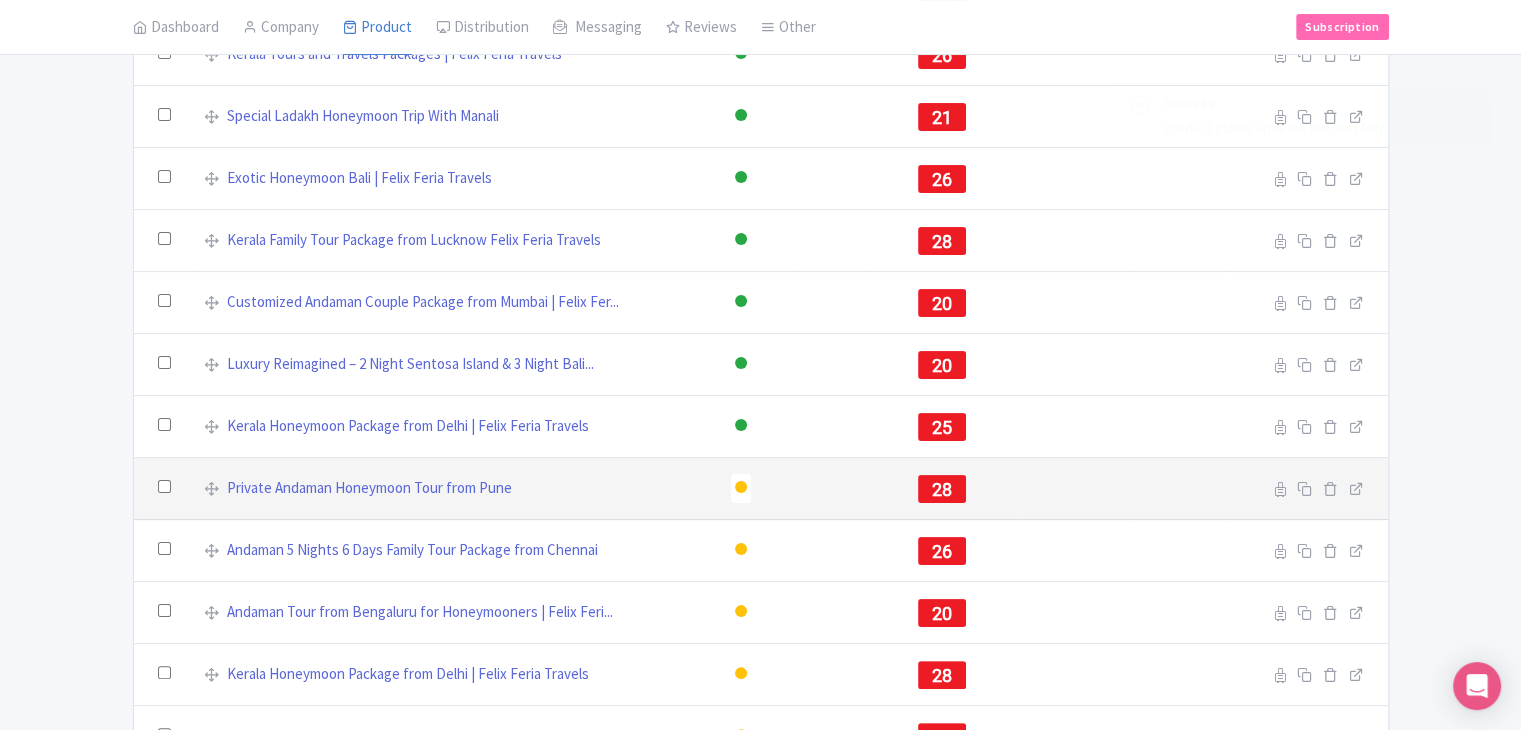 click at bounding box center (741, 487) 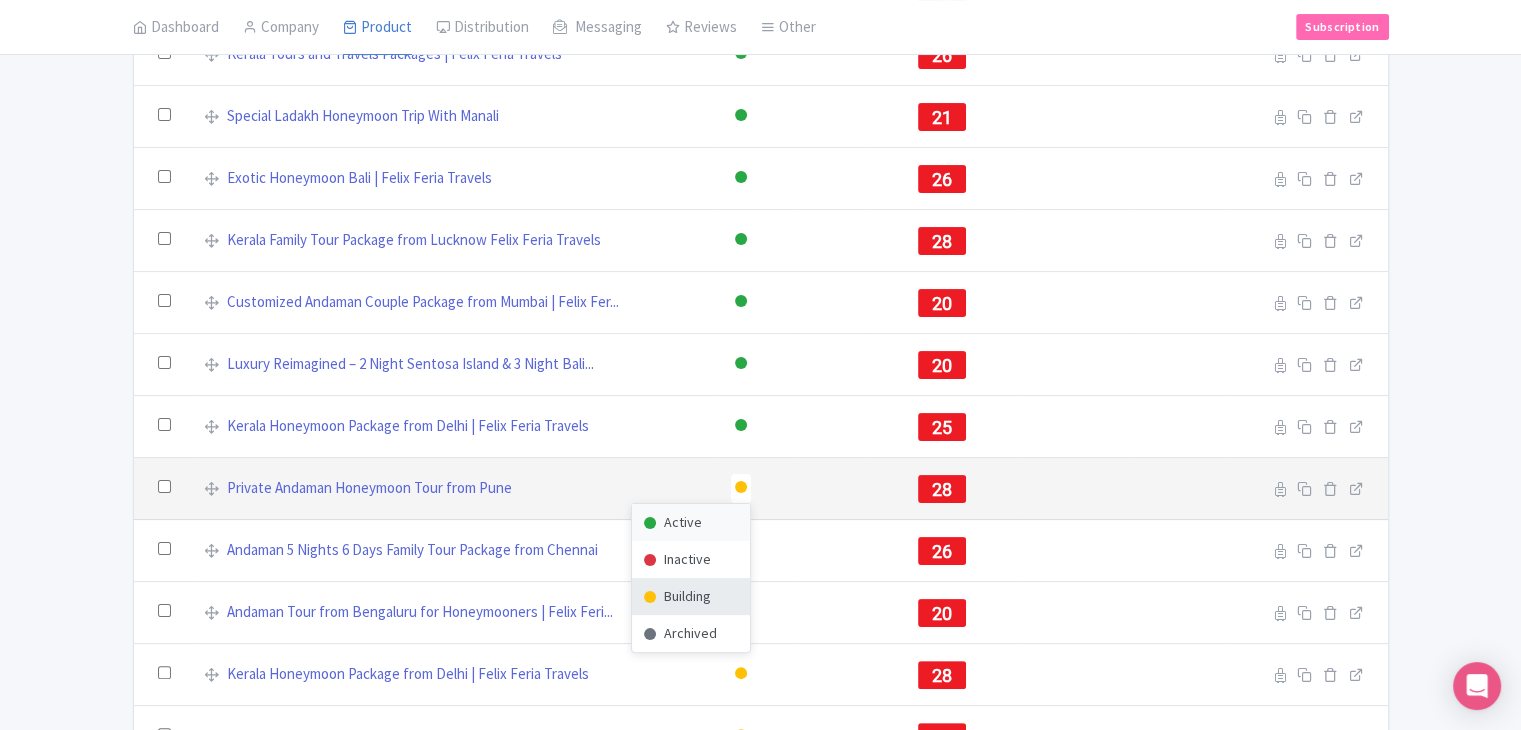 click on "Active" at bounding box center (691, 522) 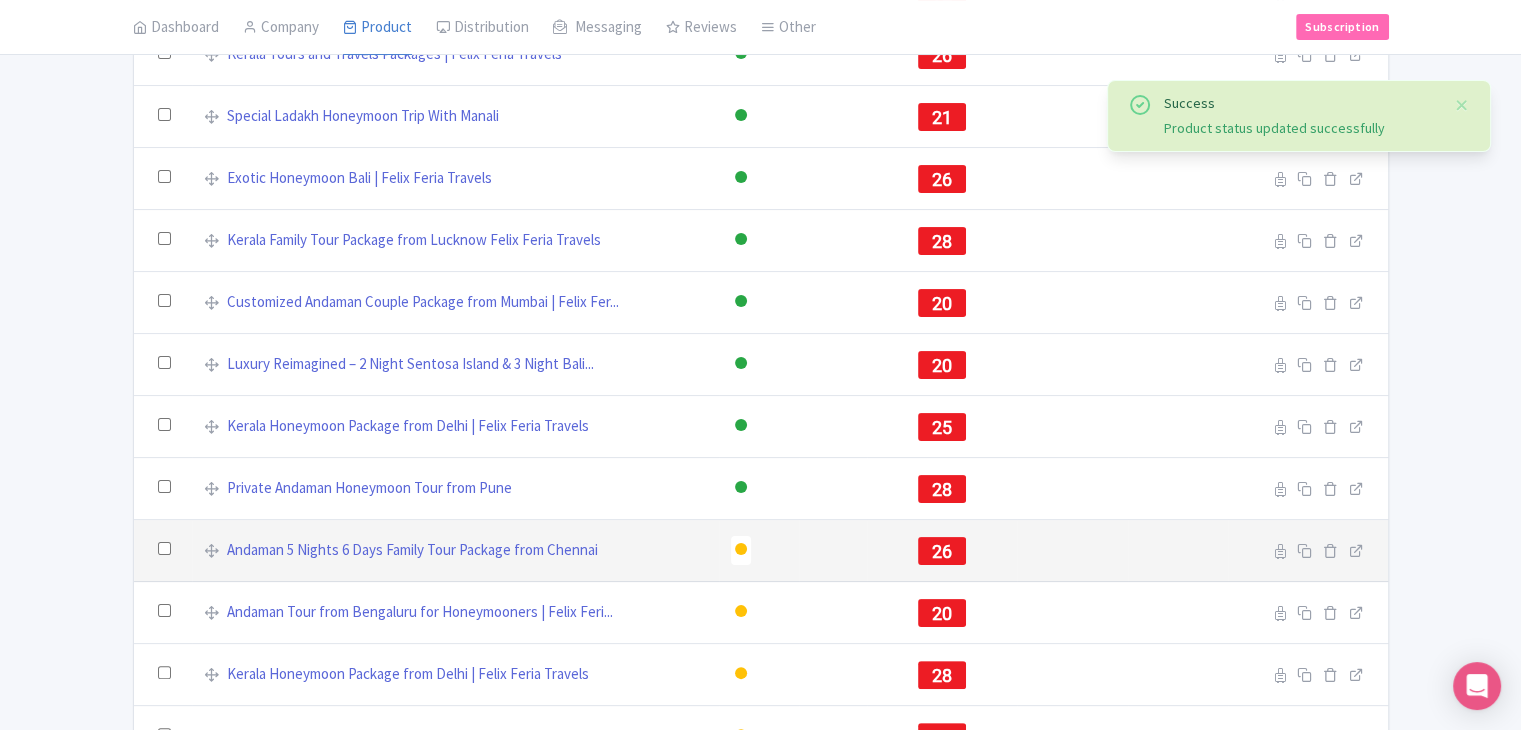 click at bounding box center (741, 549) 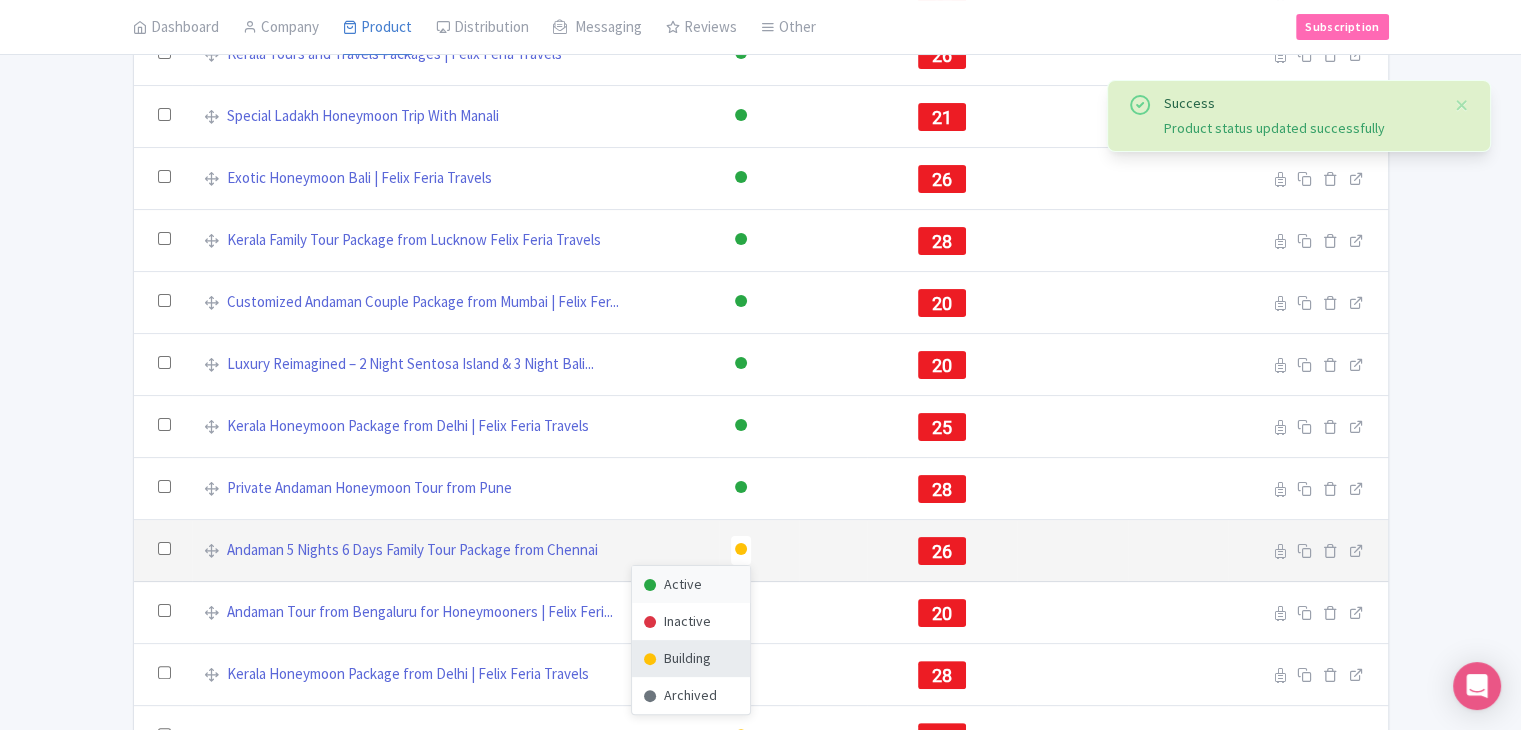 click on "Active" at bounding box center [691, 584] 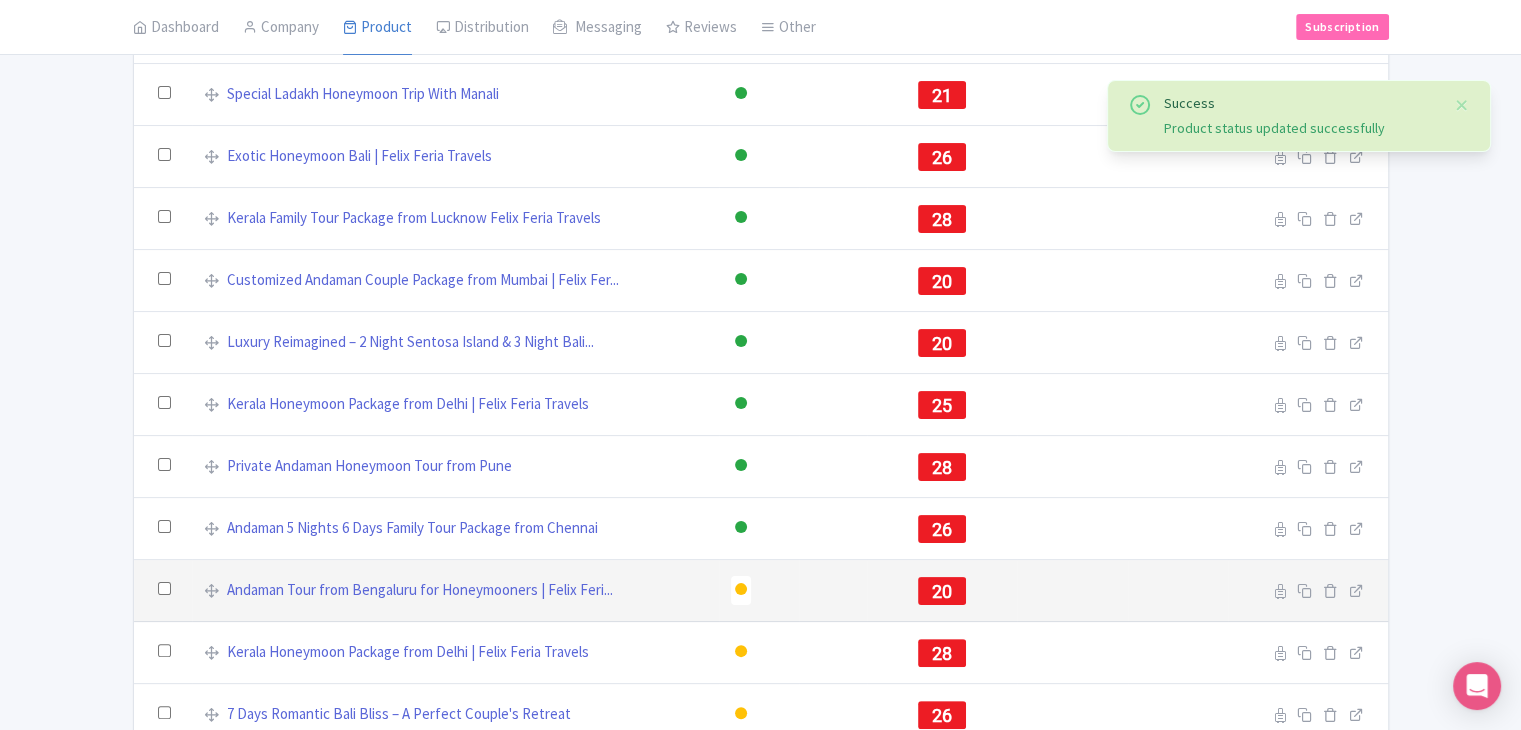 scroll, scrollTop: 420, scrollLeft: 0, axis: vertical 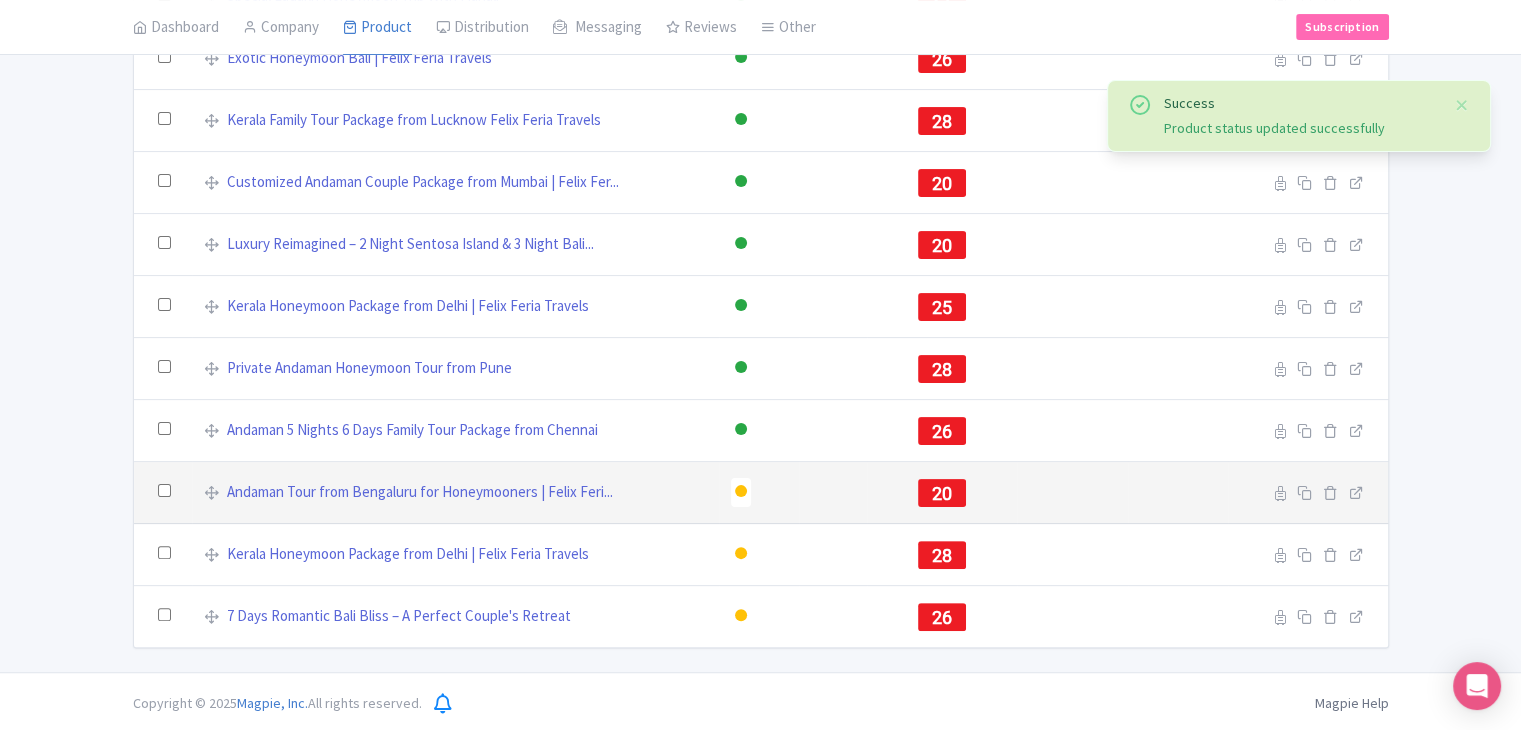 click at bounding box center (741, 491) 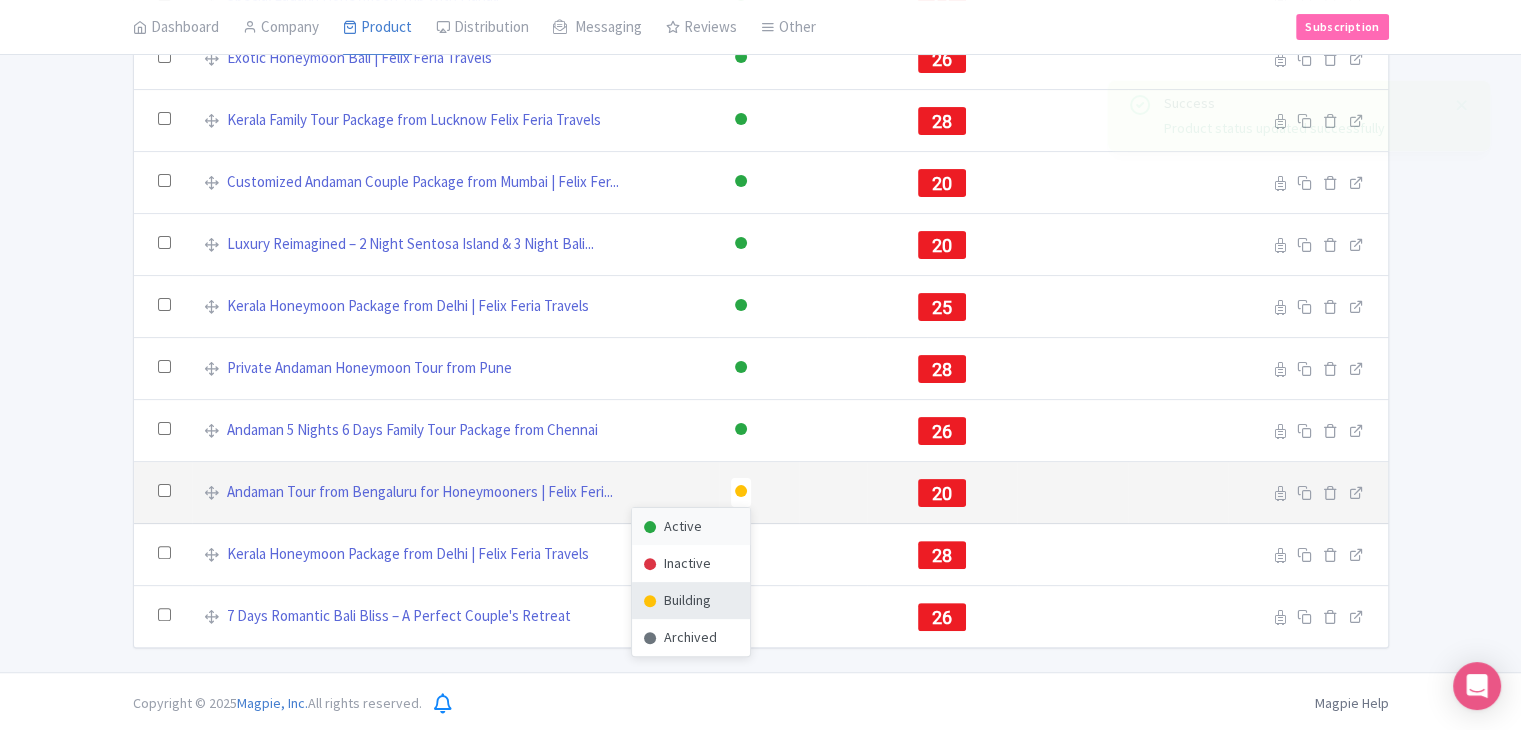 click on "Active" at bounding box center [691, 526] 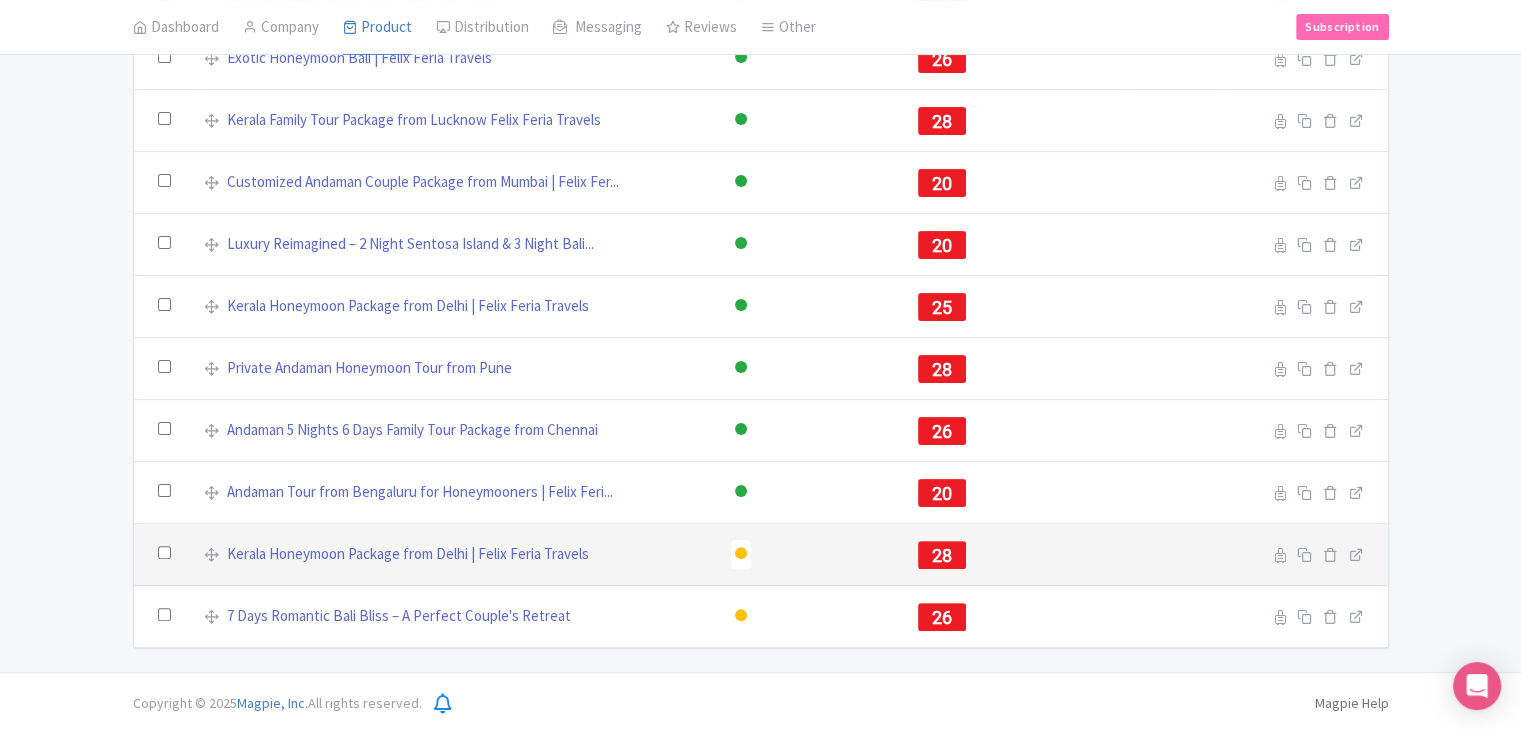 click at bounding box center (741, 553) 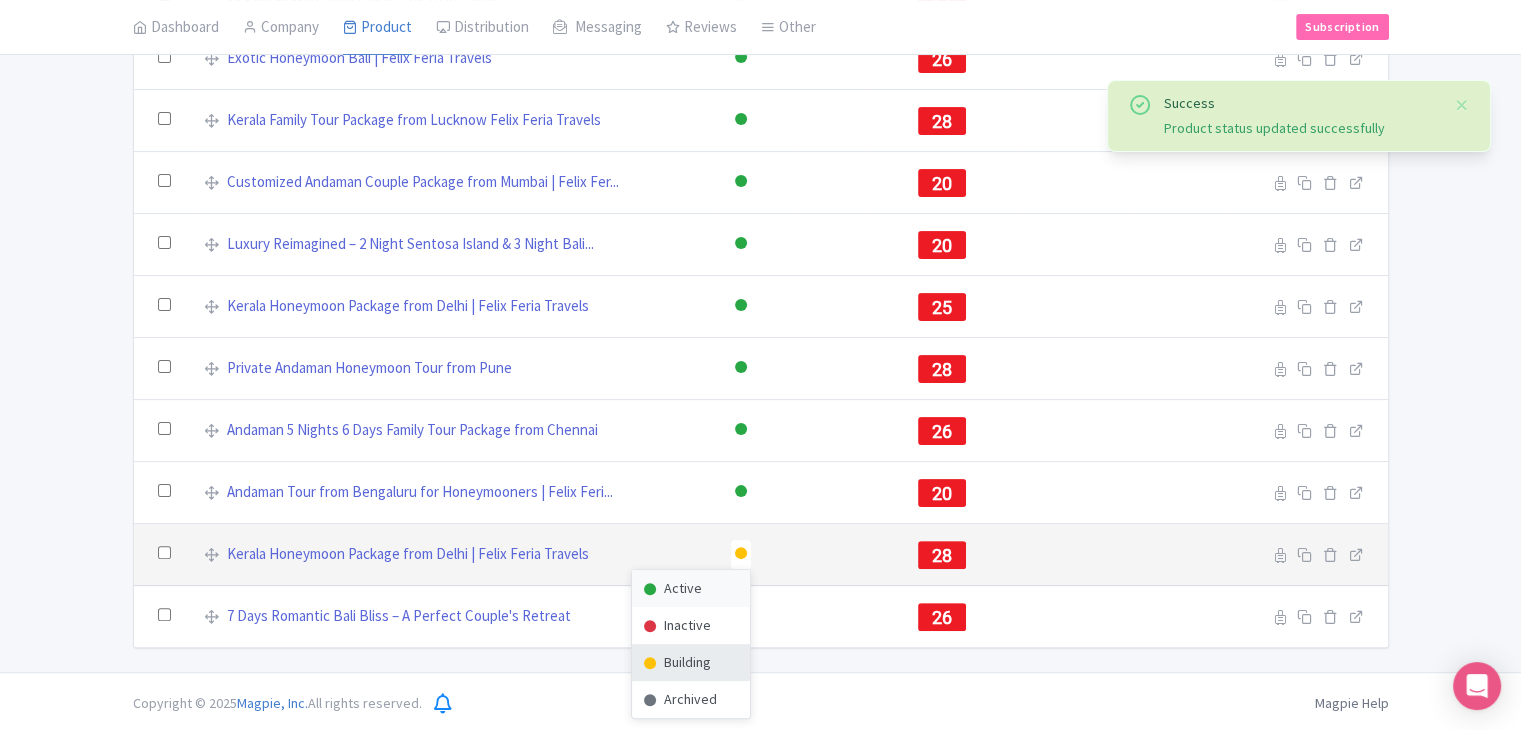 click on "Active" at bounding box center [691, 588] 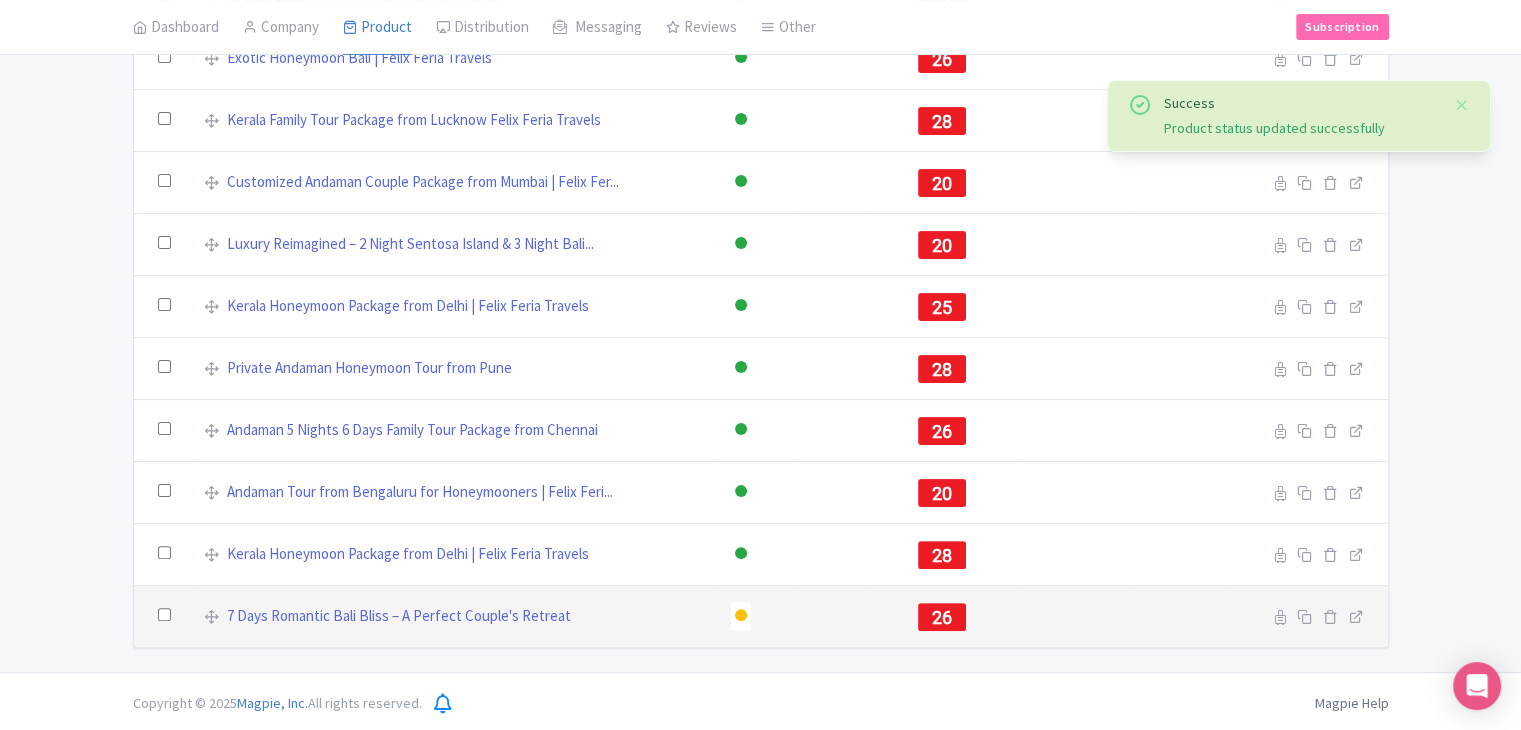 click at bounding box center (741, 615) 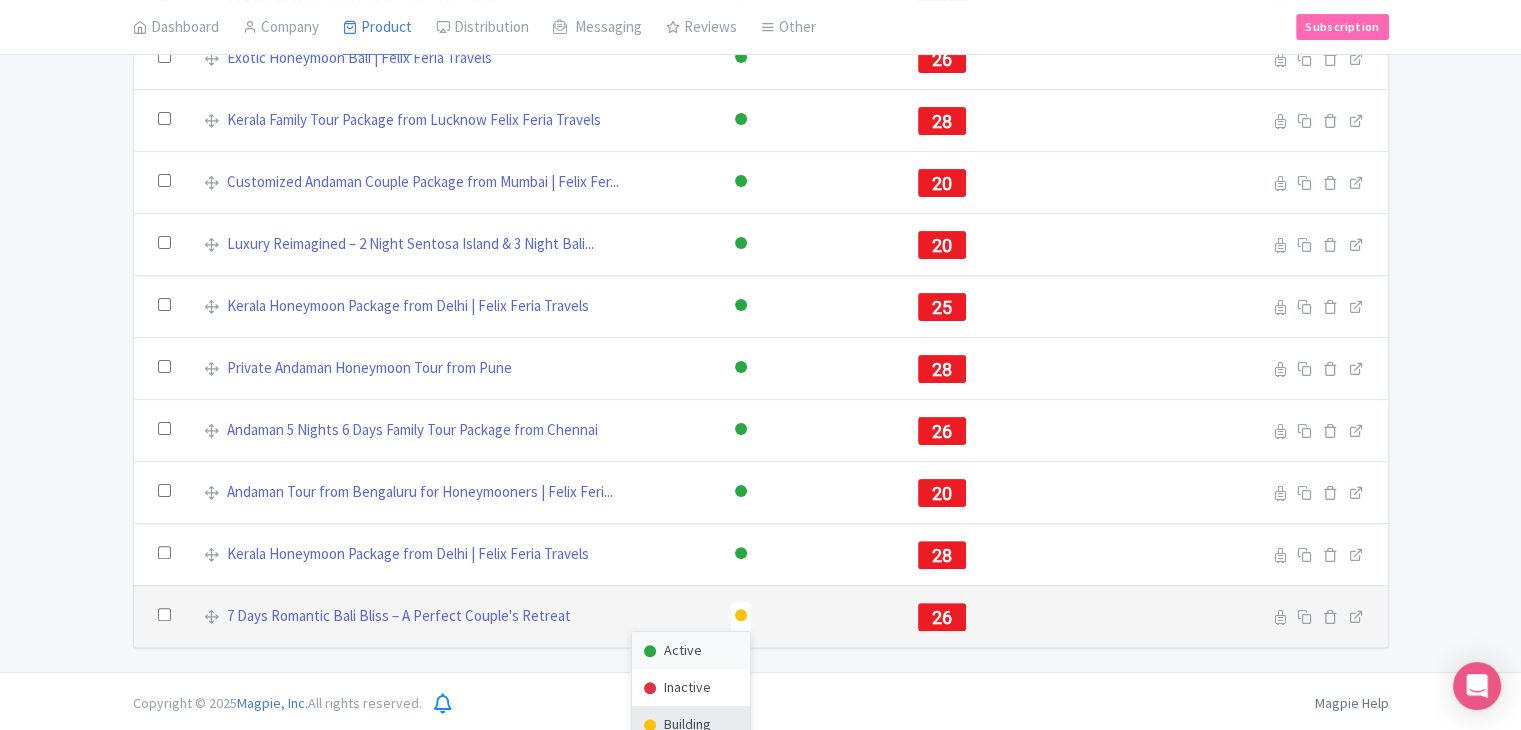 click on "Active" at bounding box center [691, 650] 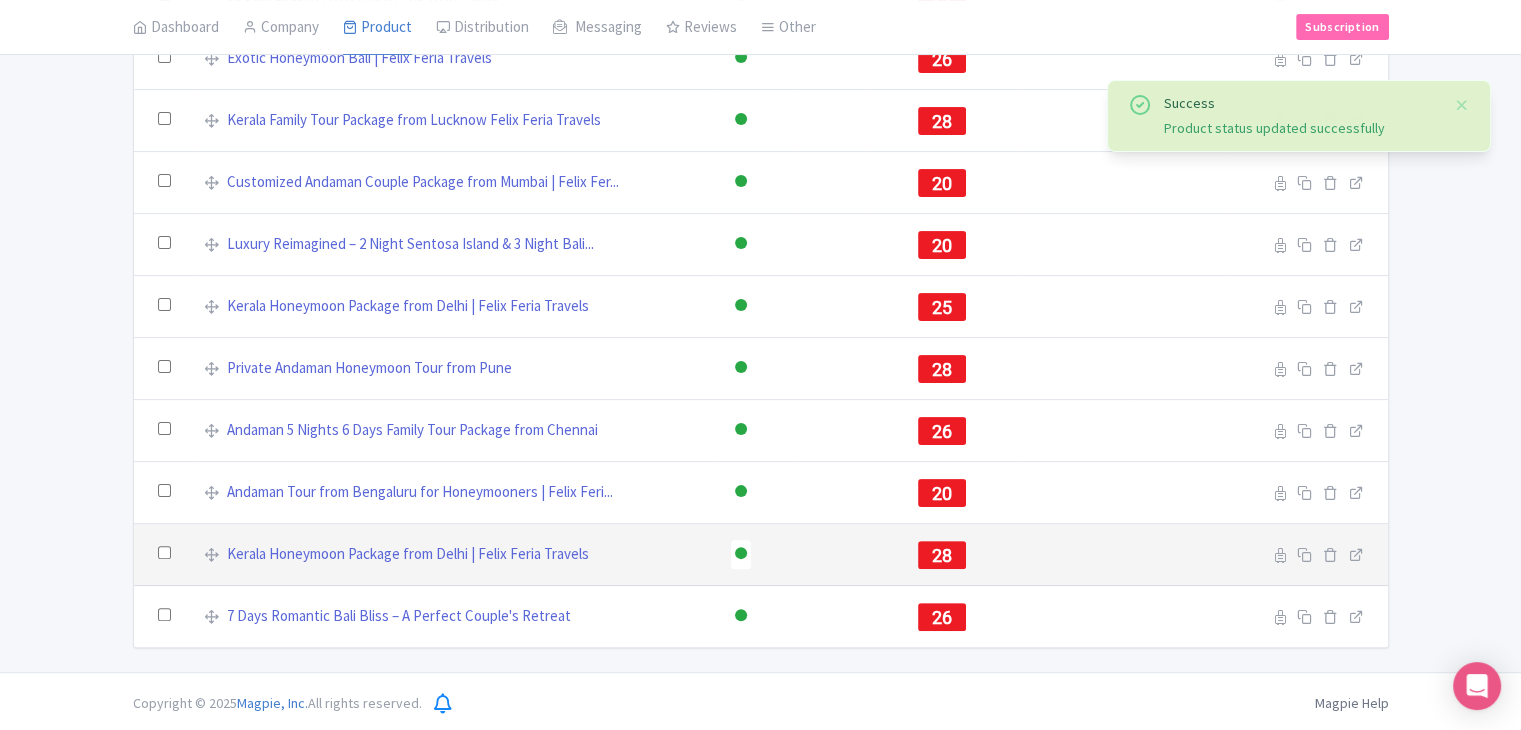 scroll, scrollTop: 0, scrollLeft: 0, axis: both 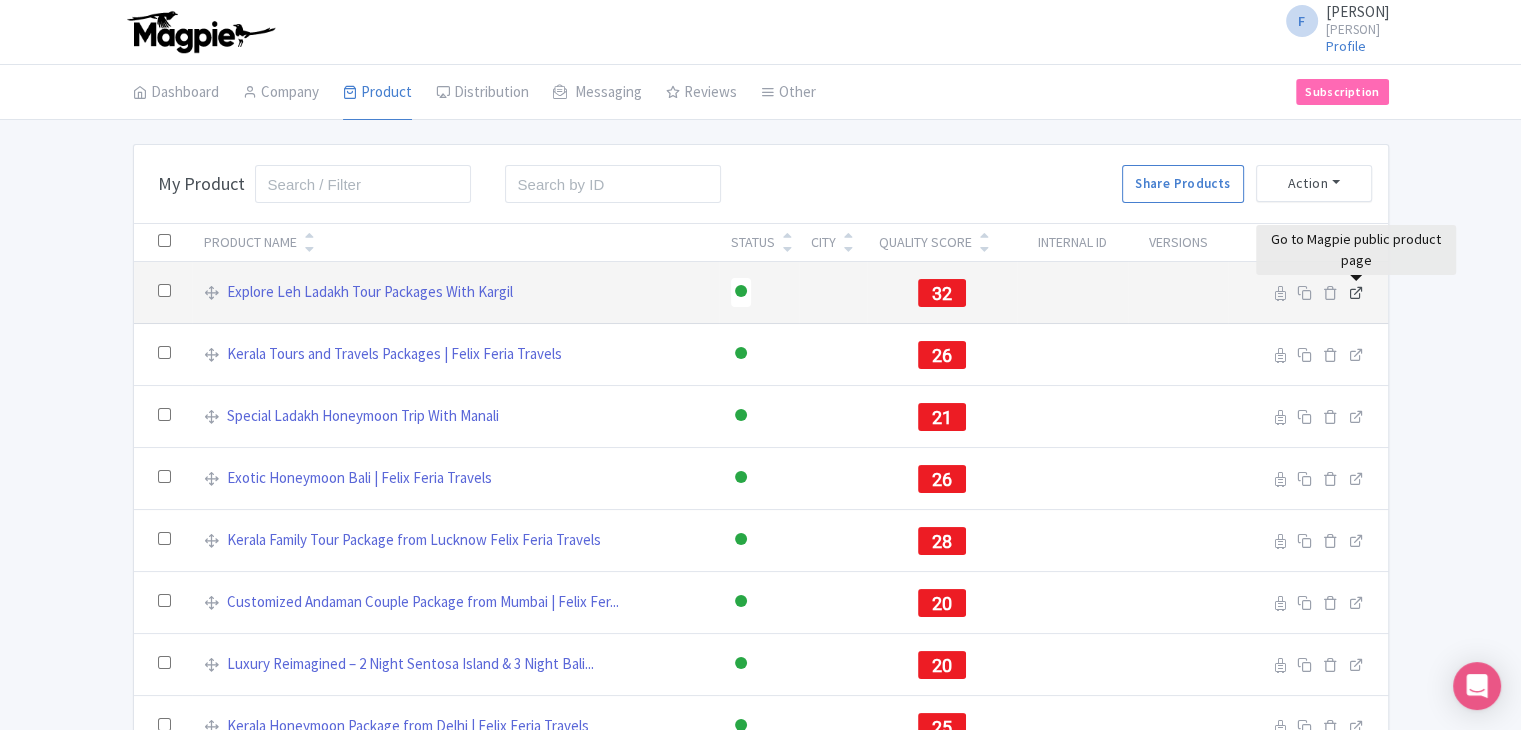 click at bounding box center [1356, 292] 